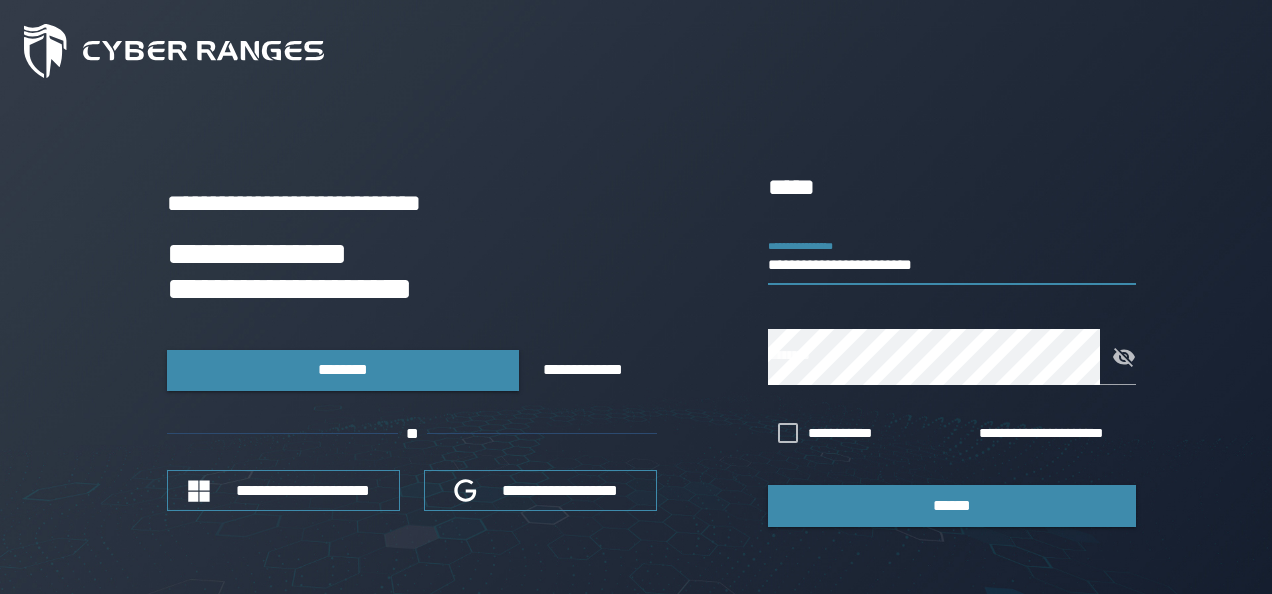 scroll, scrollTop: 0, scrollLeft: 0, axis: both 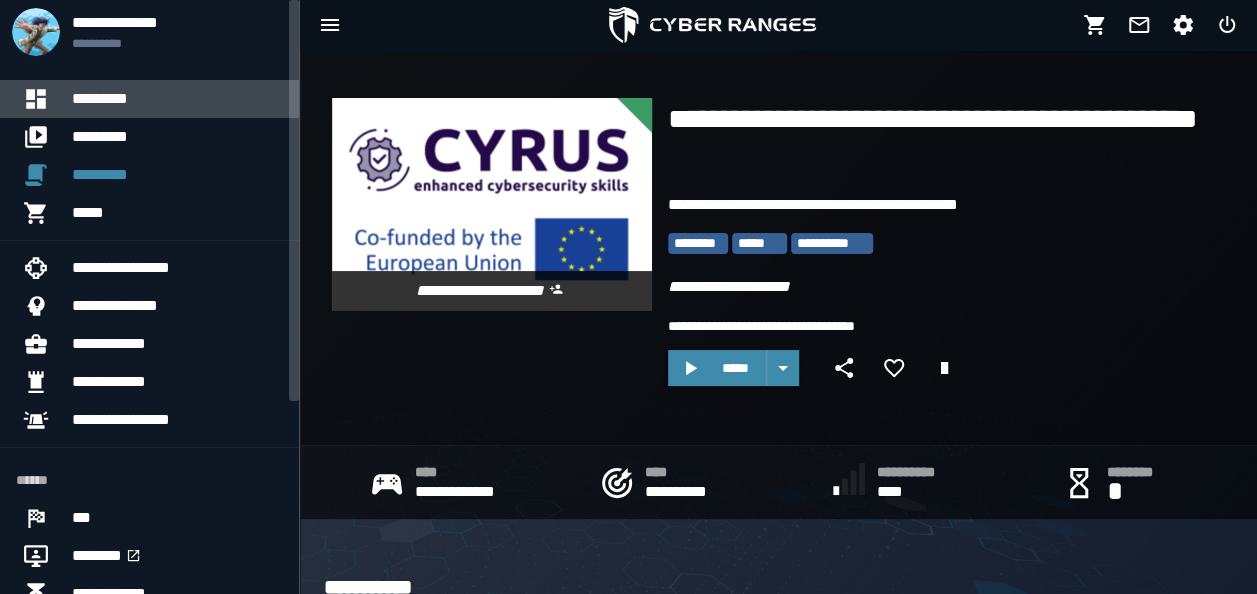 click on "*********" at bounding box center (177, 99) 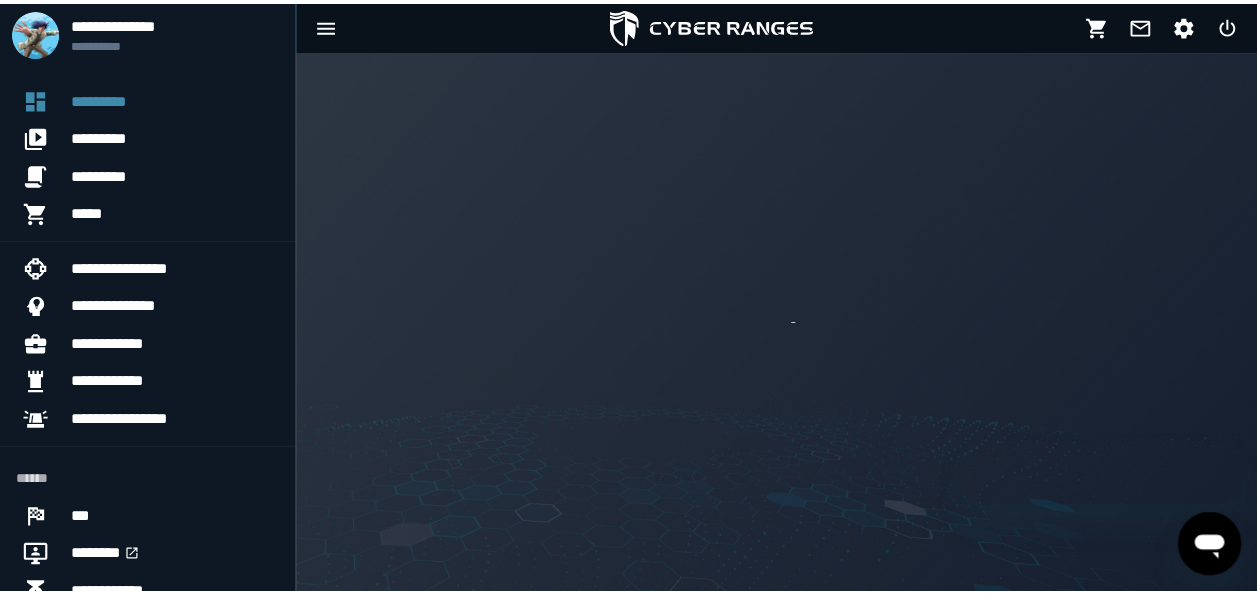scroll, scrollTop: 0, scrollLeft: 0, axis: both 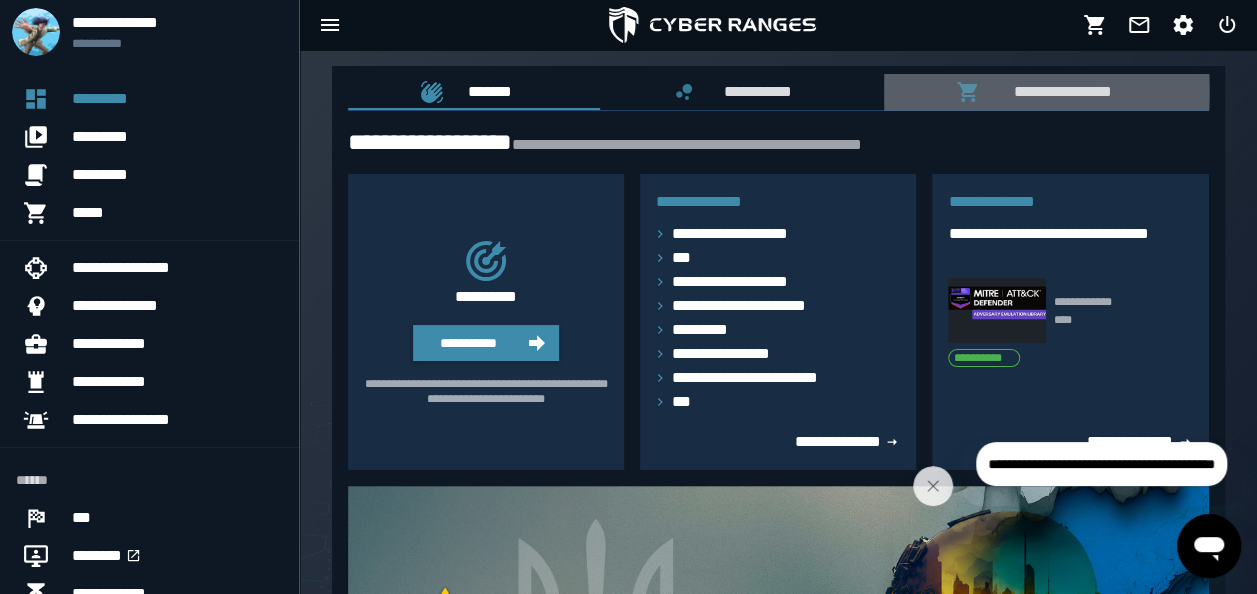 click on "**********" at bounding box center [1058, 91] 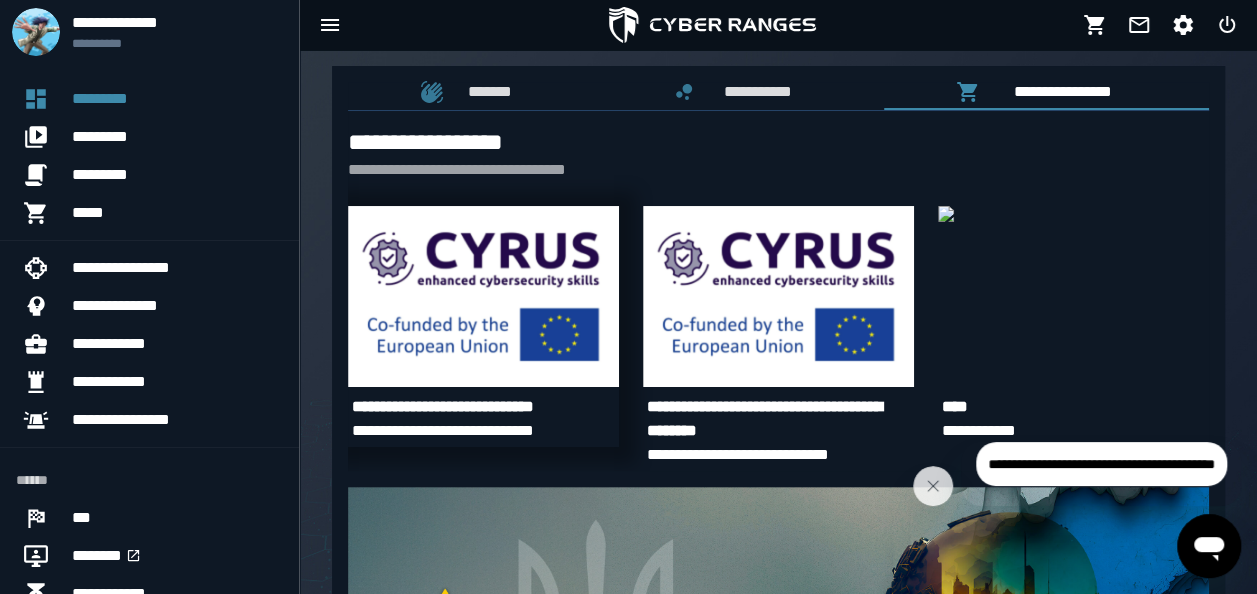 click at bounding box center [483, 296] 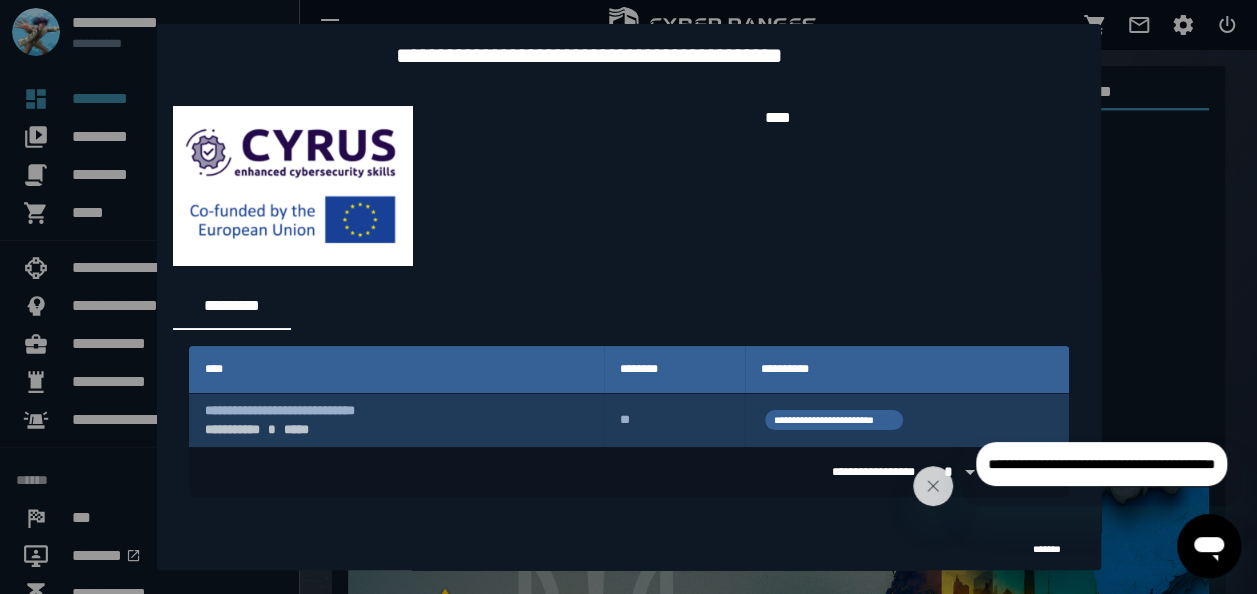 click on "**********" at bounding box center (906, 420) 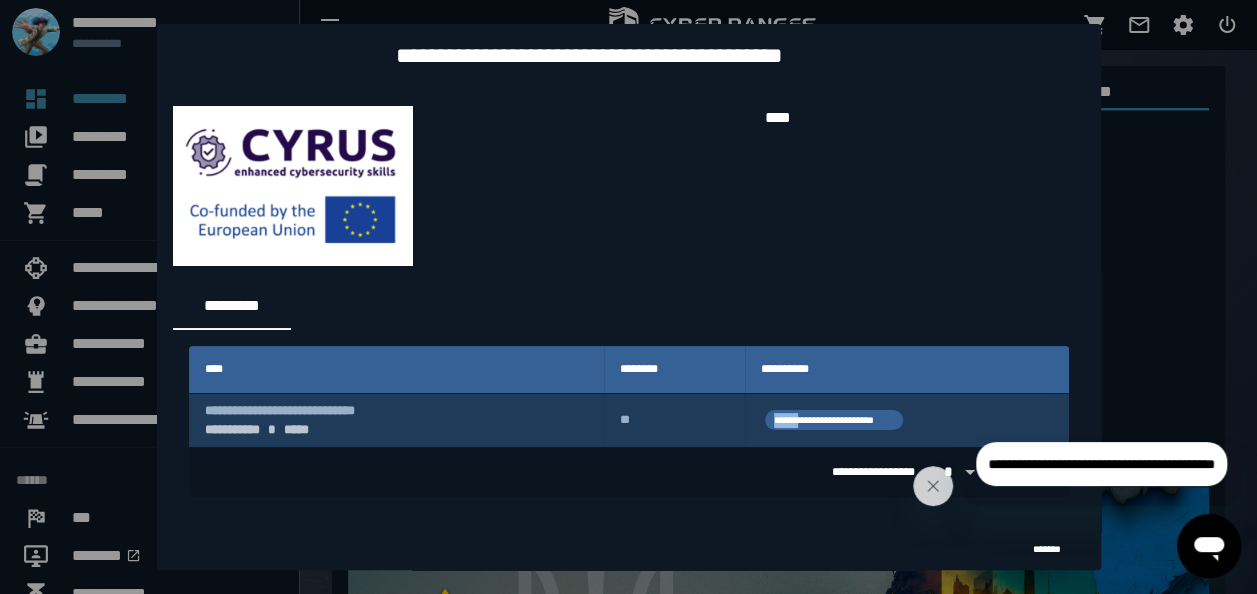 click on "**********" at bounding box center [906, 420] 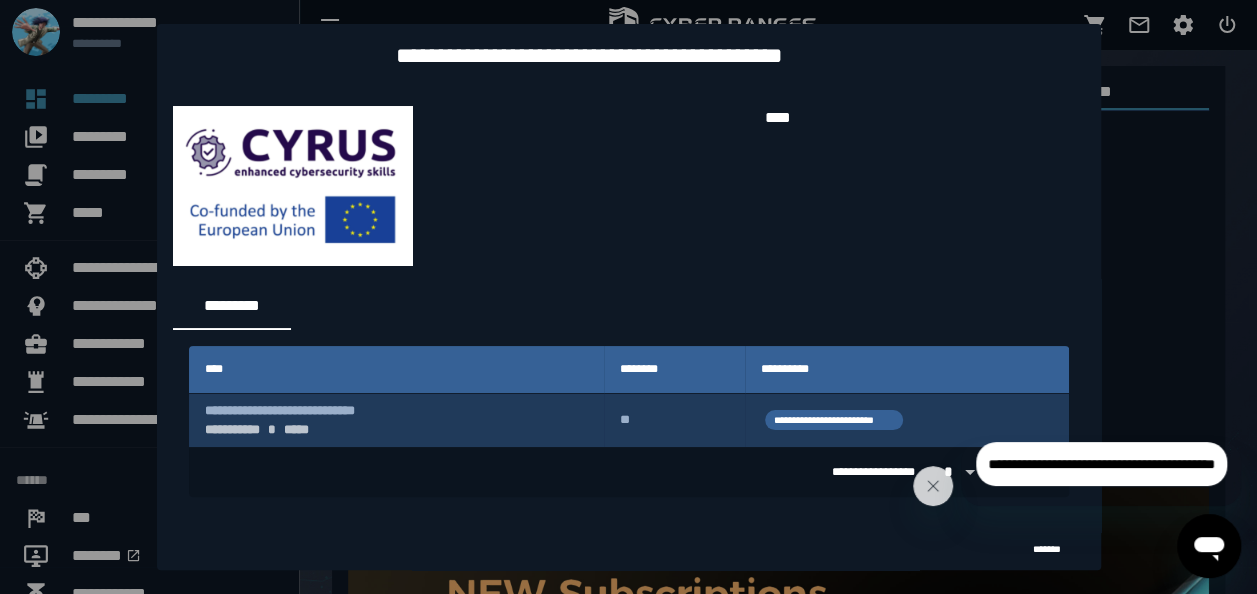 click on "**********" at bounding box center [397, 420] 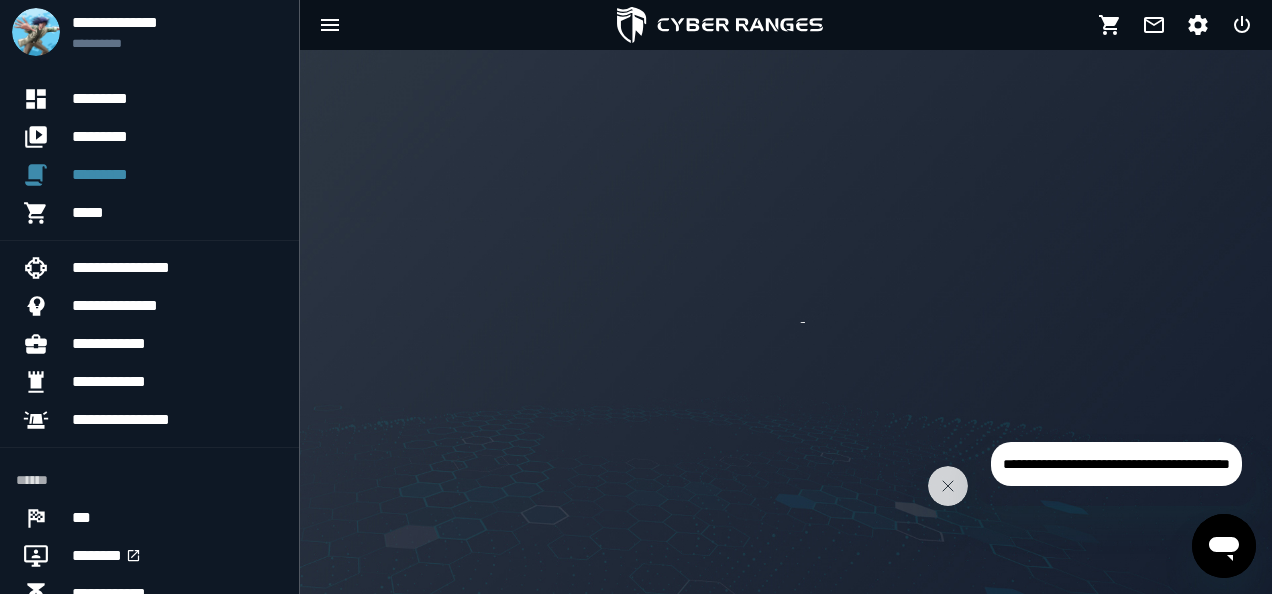 click at bounding box center (786, 322) 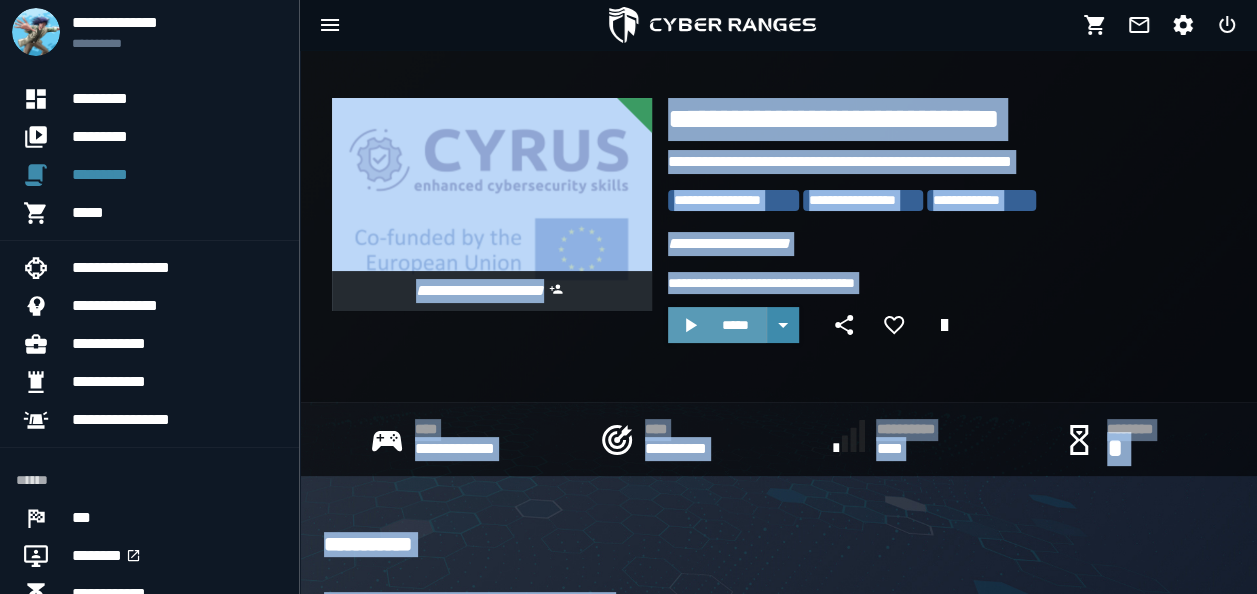 click on "*****" at bounding box center (735, 325) 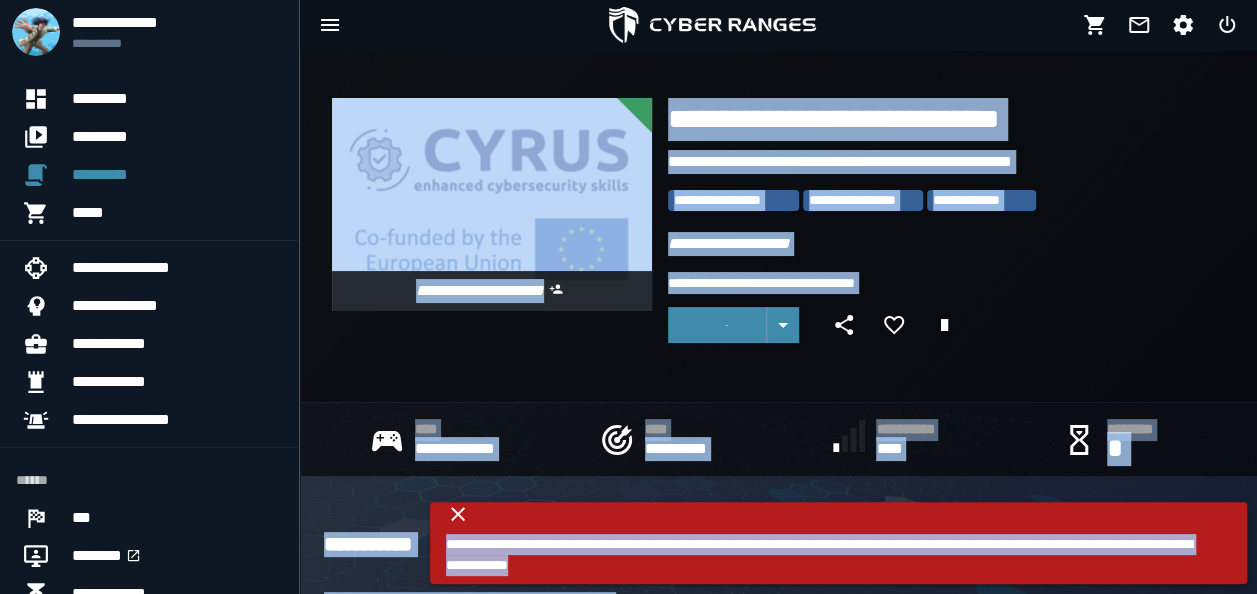 click on "**********" 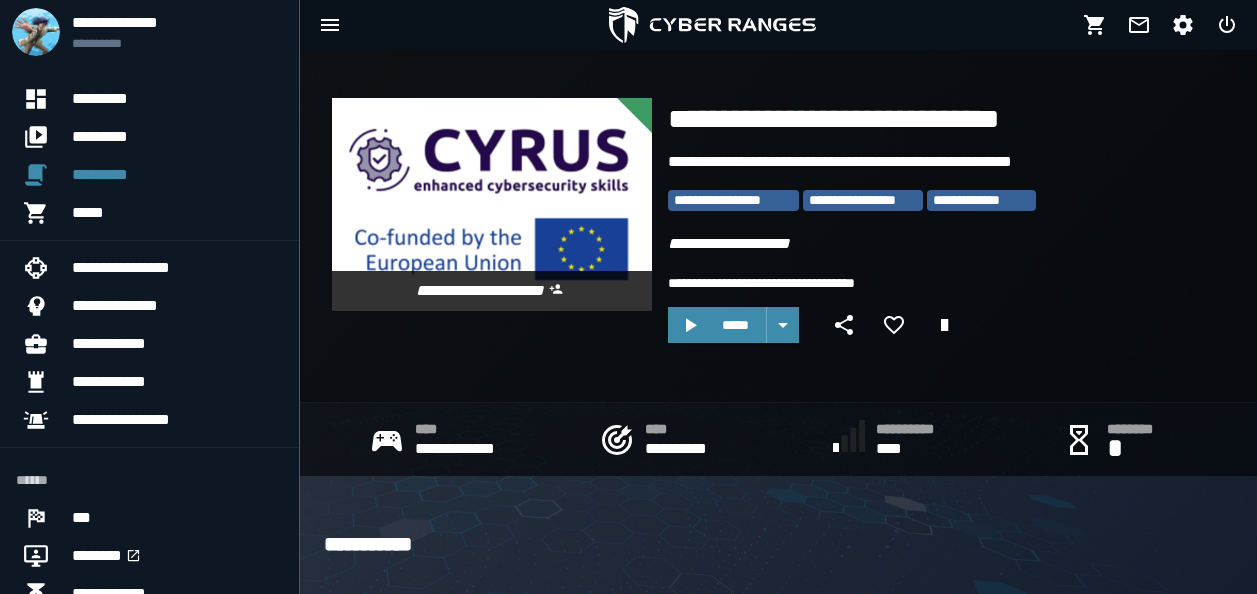 scroll, scrollTop: 0, scrollLeft: 0, axis: both 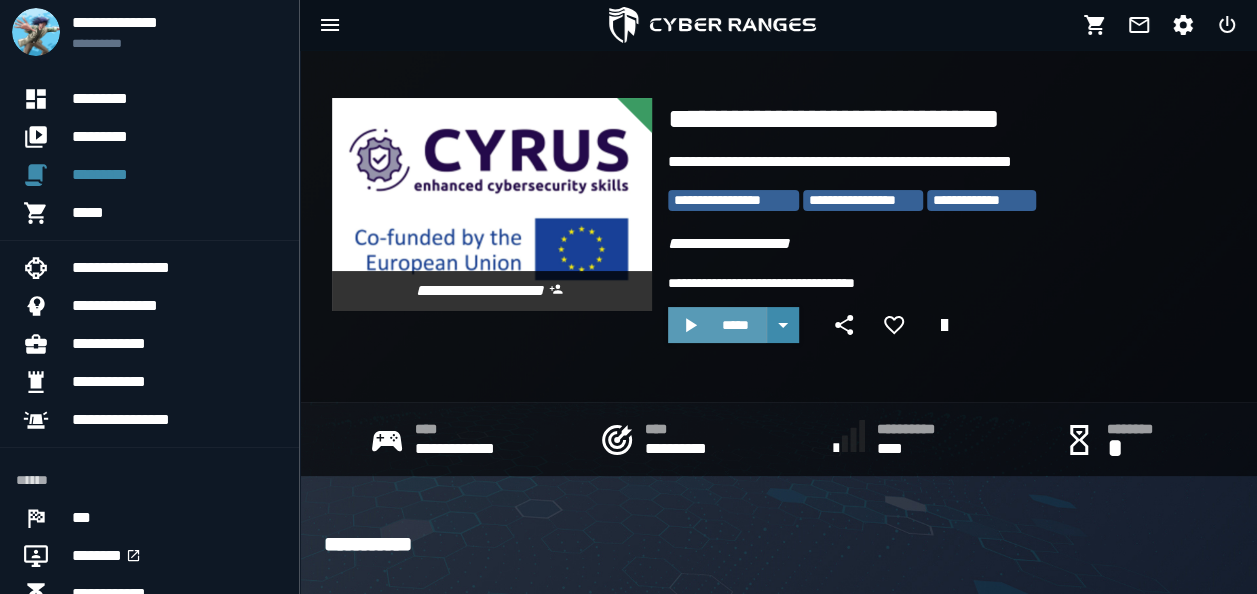 click on "*****" at bounding box center (735, 325) 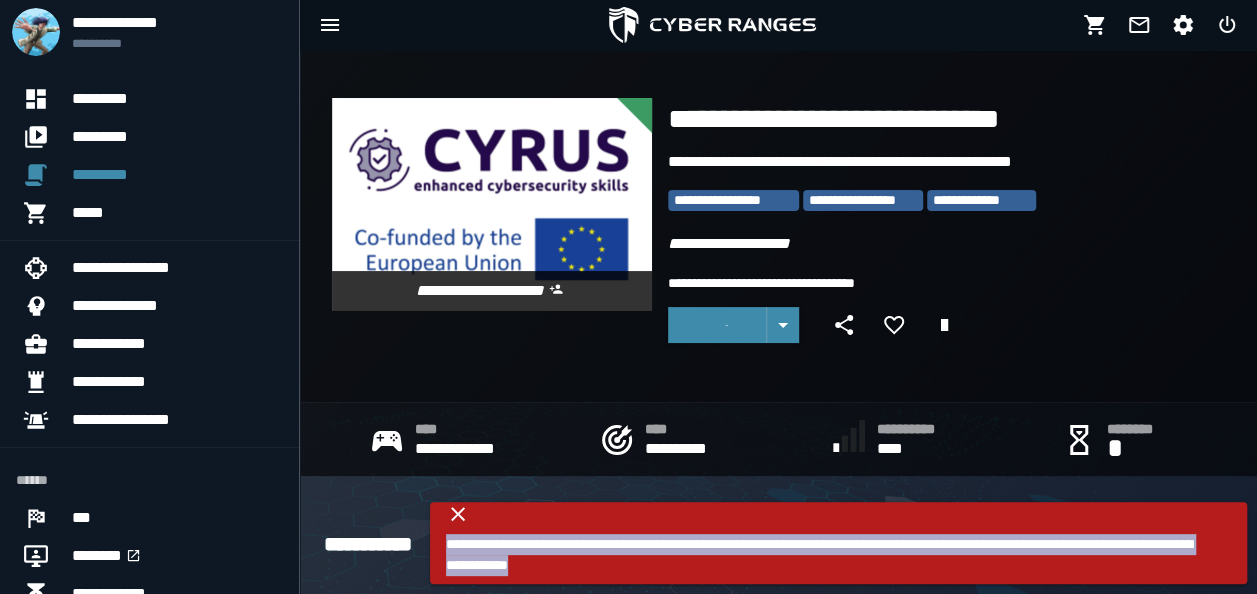 drag, startPoint x: 476, startPoint y: 541, endPoint x: 830, endPoint y: 580, distance: 356.1418 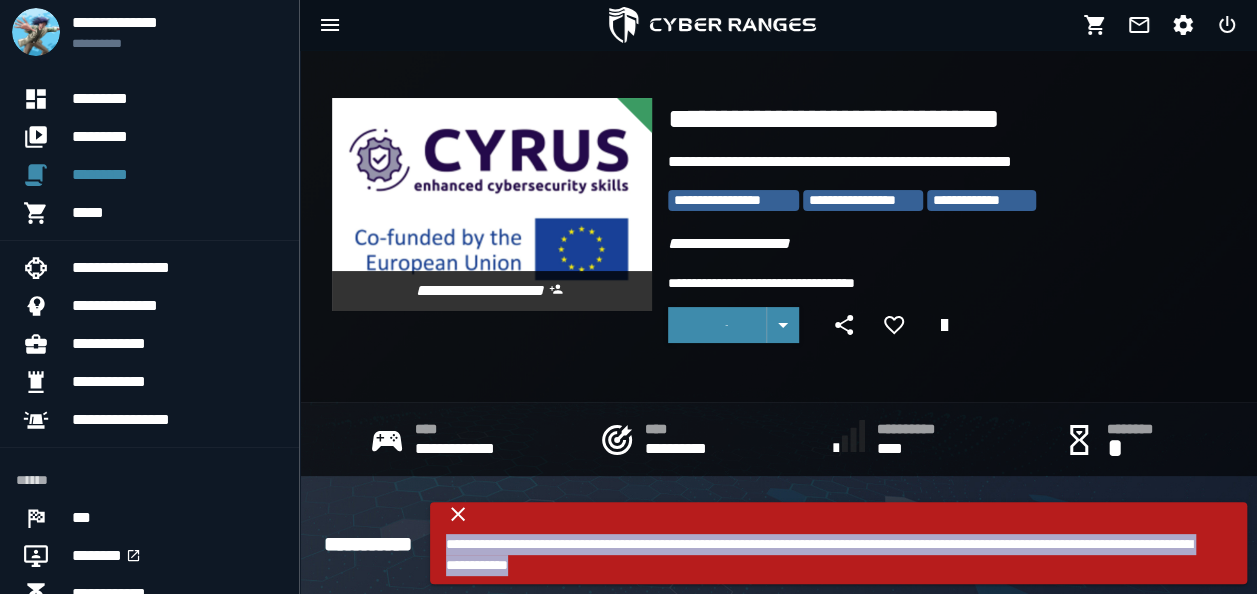 click on "**********" at bounding box center [823, 555] 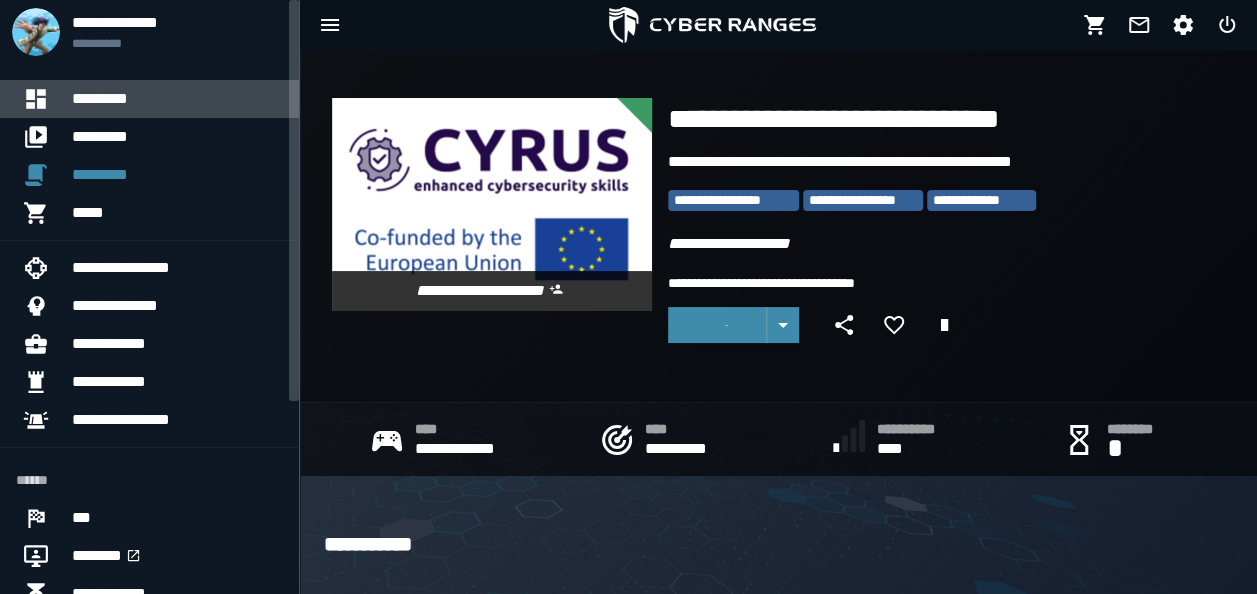 click on "*********" at bounding box center [177, 99] 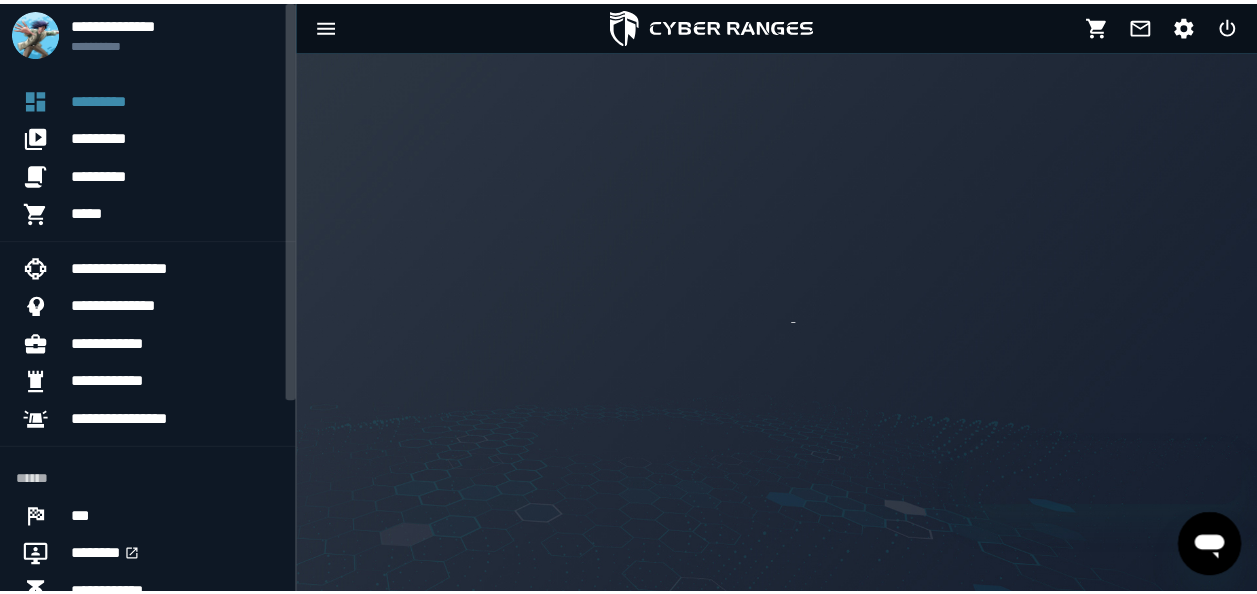scroll, scrollTop: 0, scrollLeft: 0, axis: both 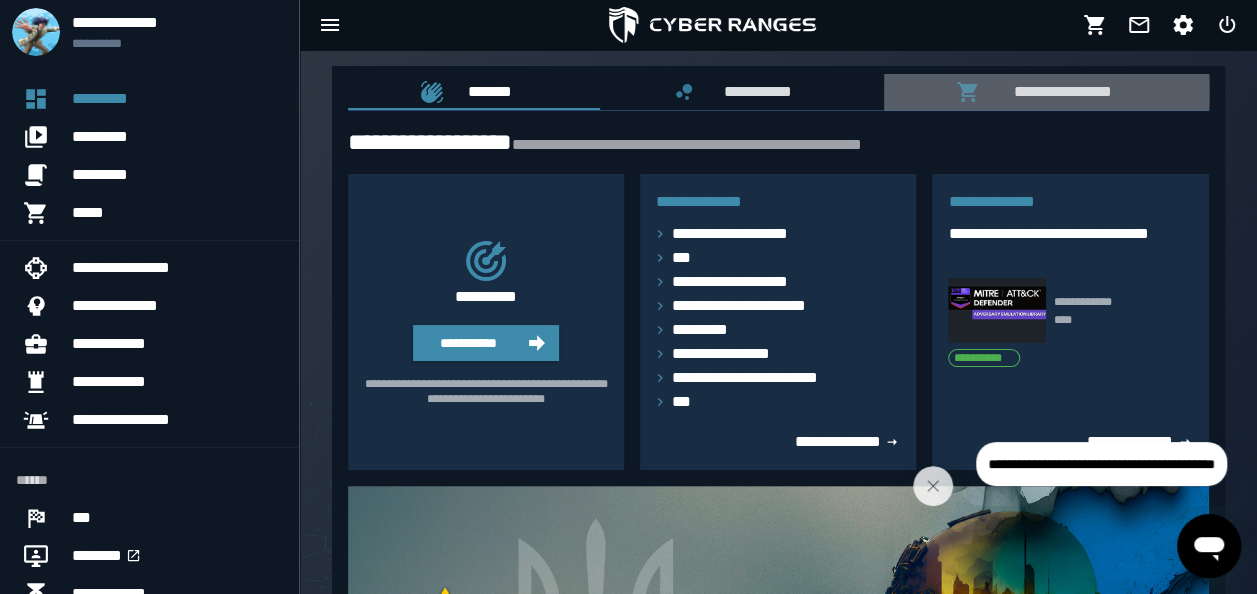 click on "**********" at bounding box center (1058, 91) 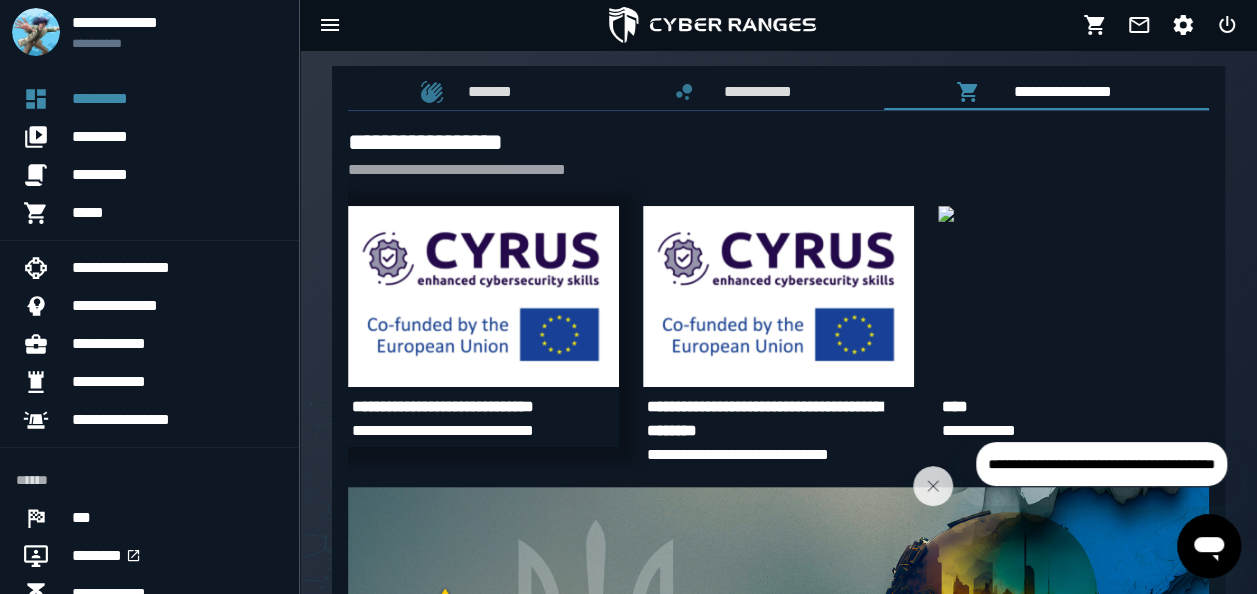 click at bounding box center [483, 296] 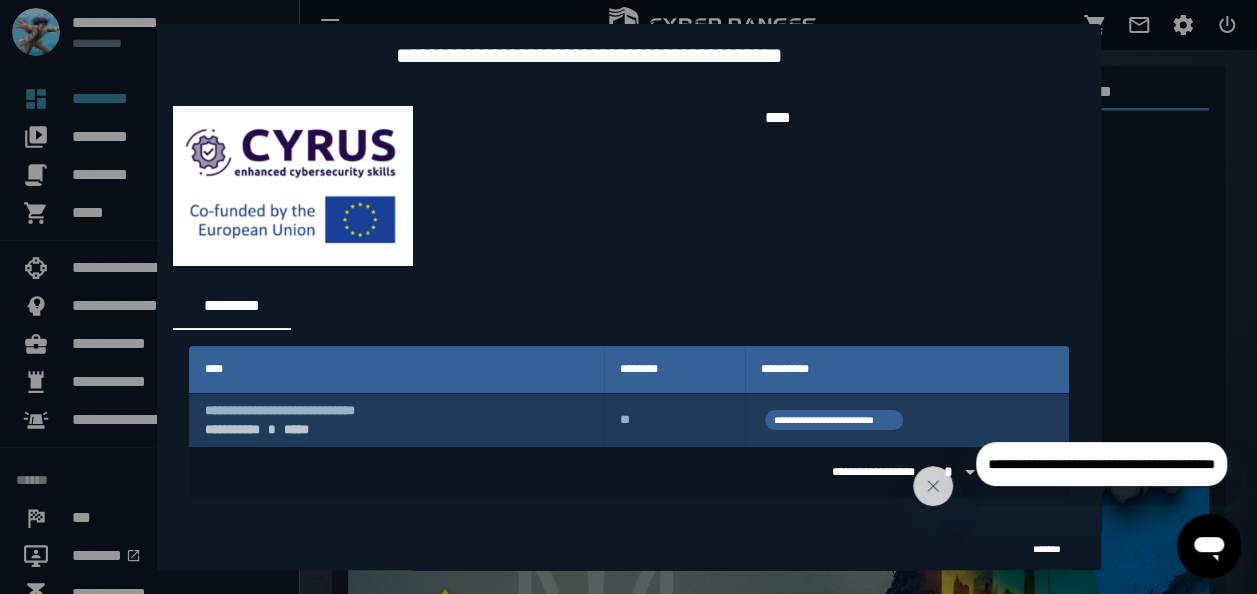 click on "**" at bounding box center [674, 420] 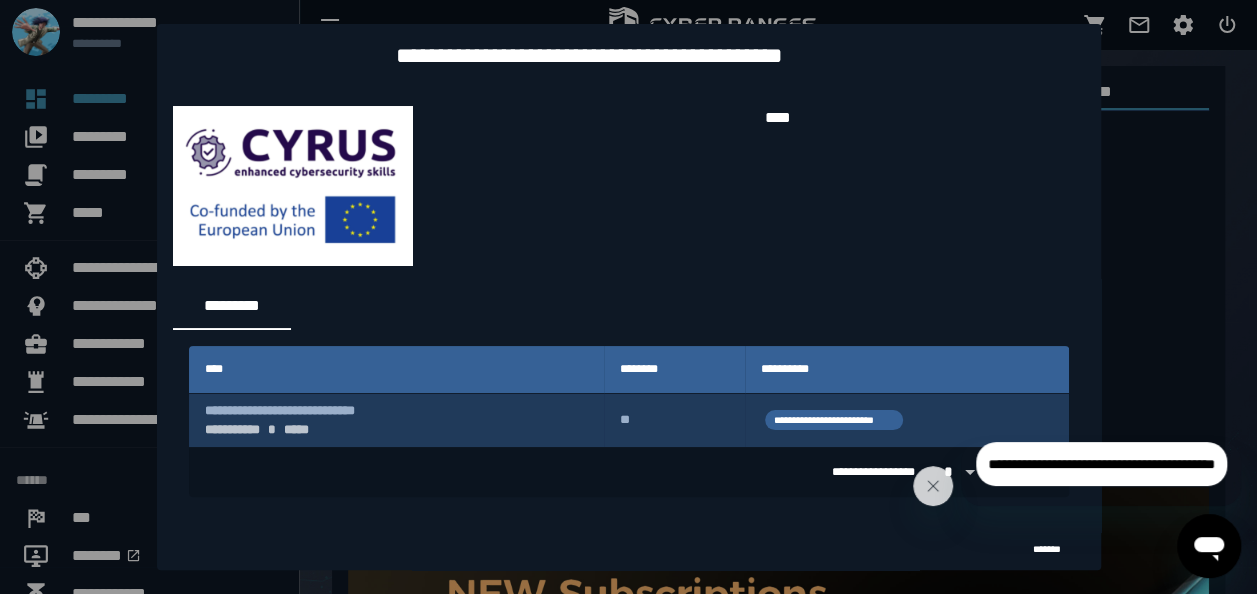 click on "**********" at bounding box center [397, 420] 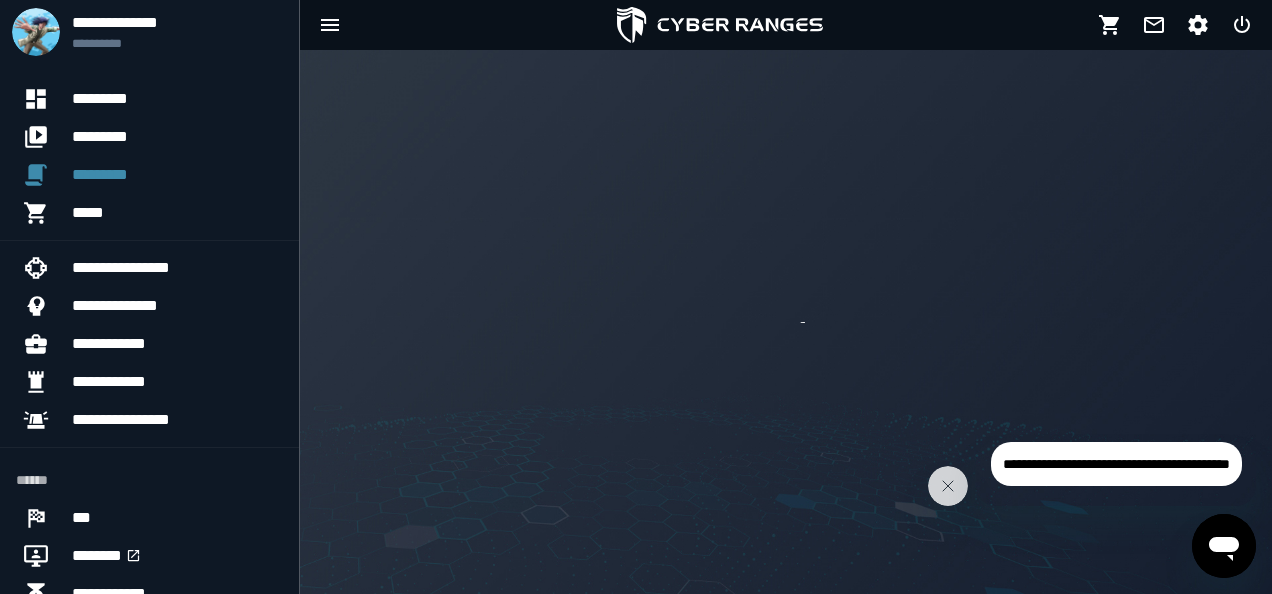 click at bounding box center (786, 322) 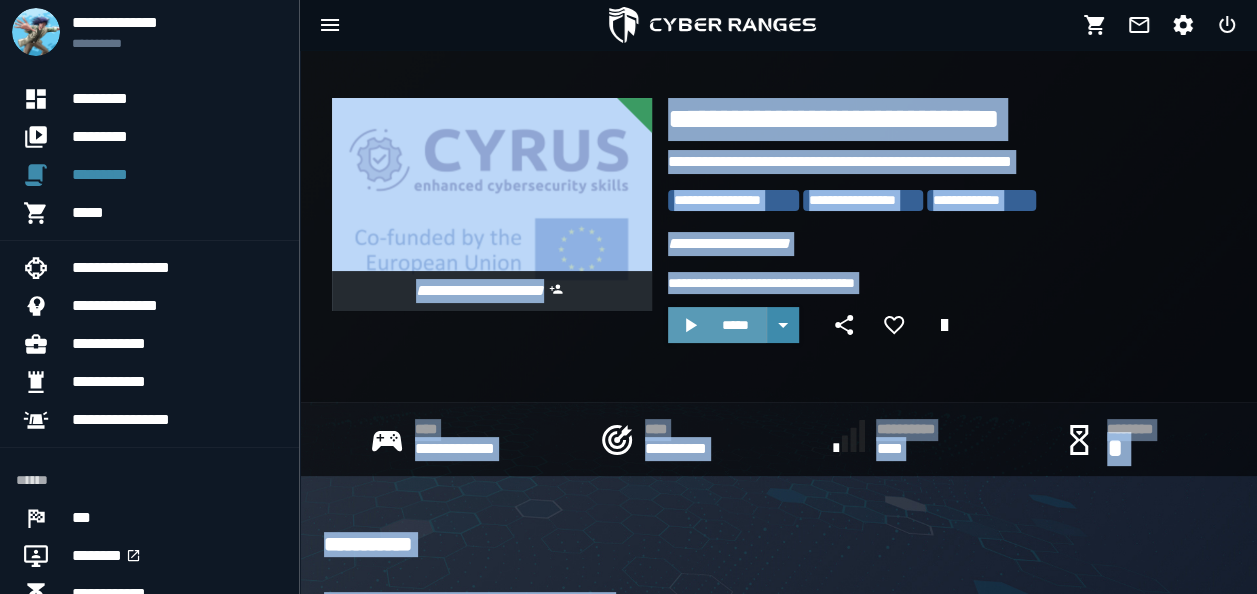 click on "*****" at bounding box center (735, 325) 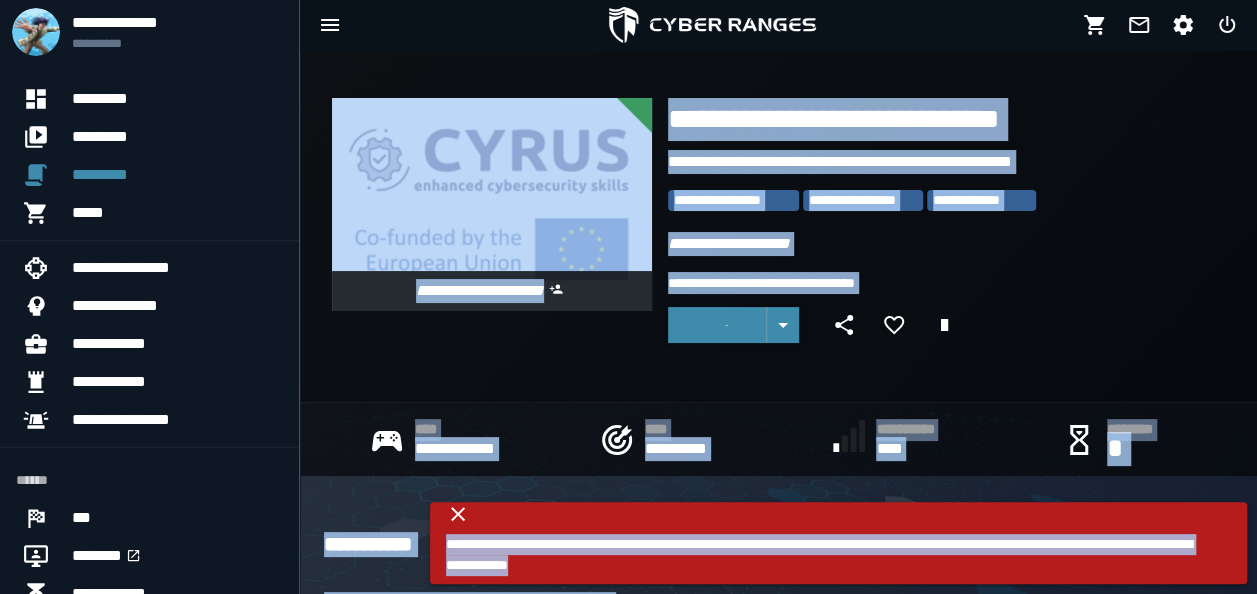click on "**********" 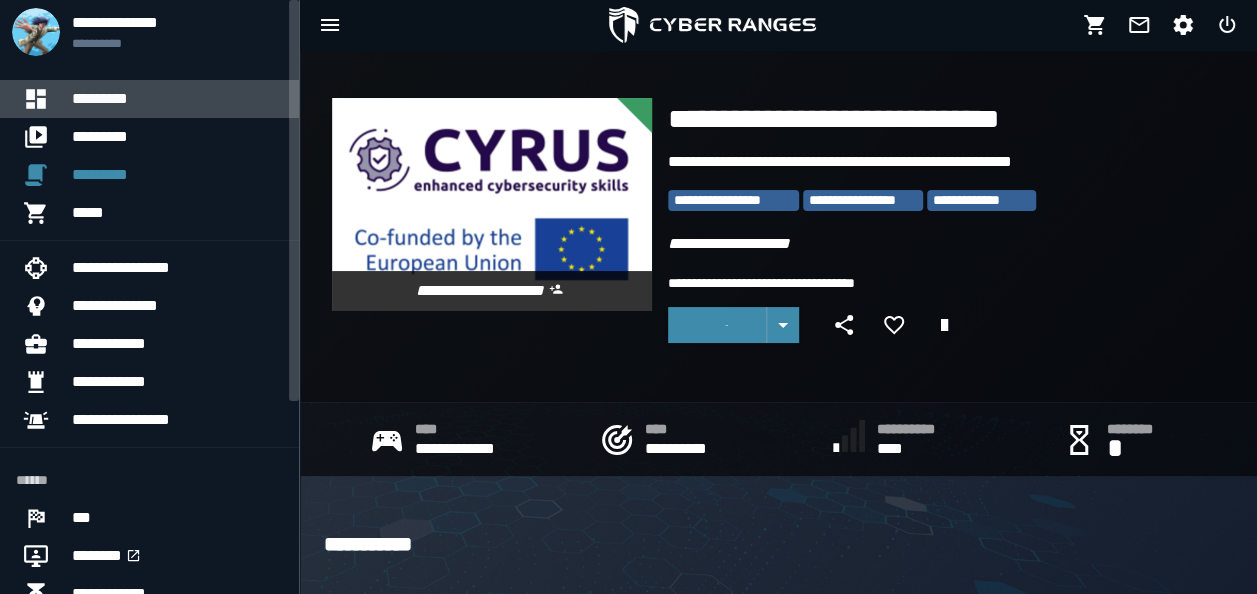click on "*********" at bounding box center (177, 99) 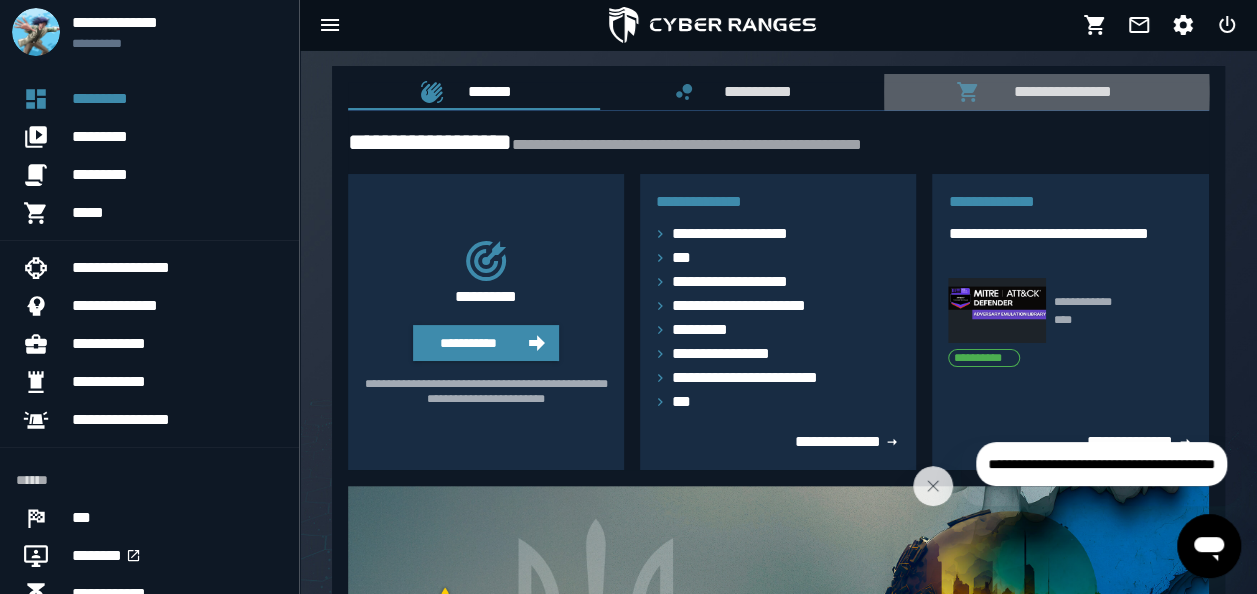 click on "**********" at bounding box center [1058, 91] 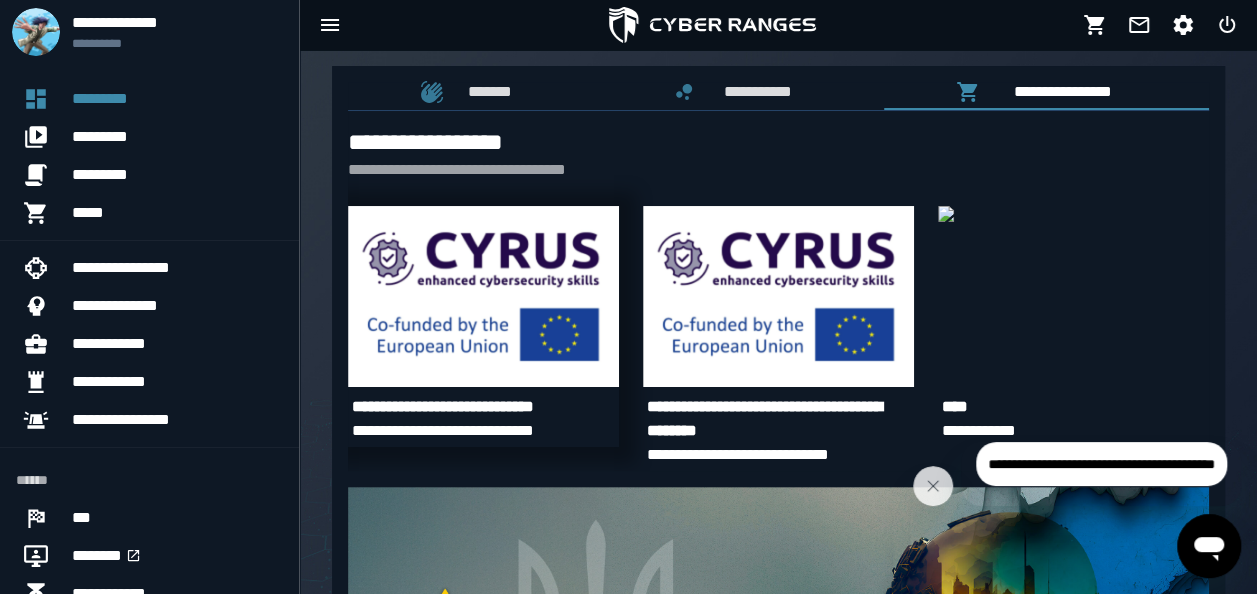 click at bounding box center [483, 296] 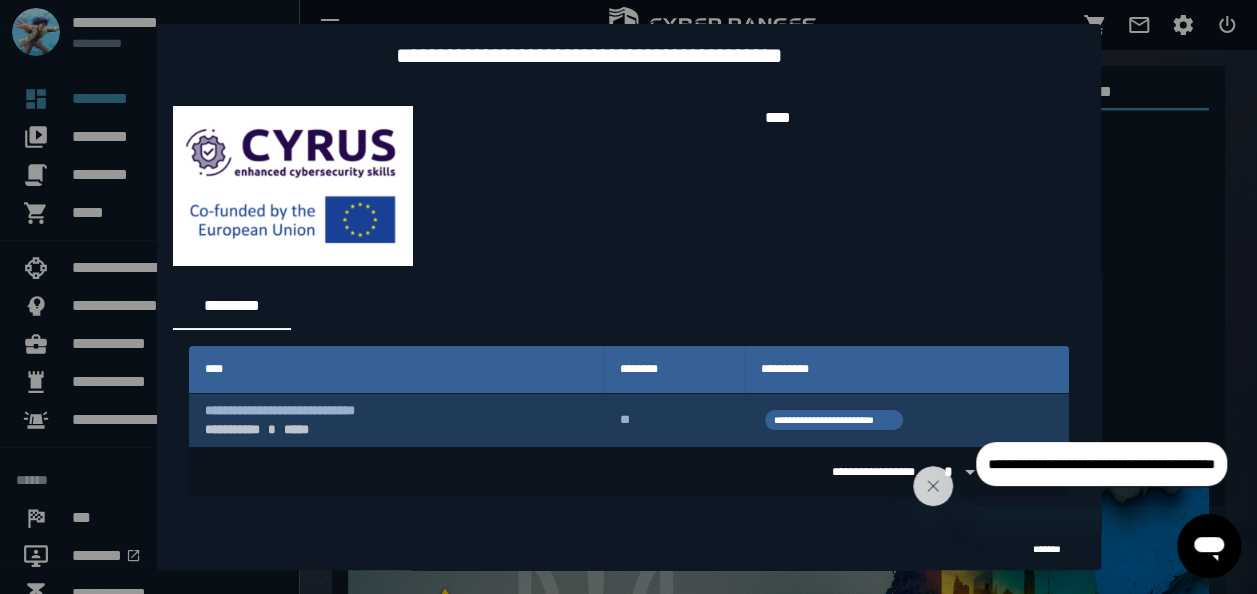click on "**********" at bounding box center (397, 420) 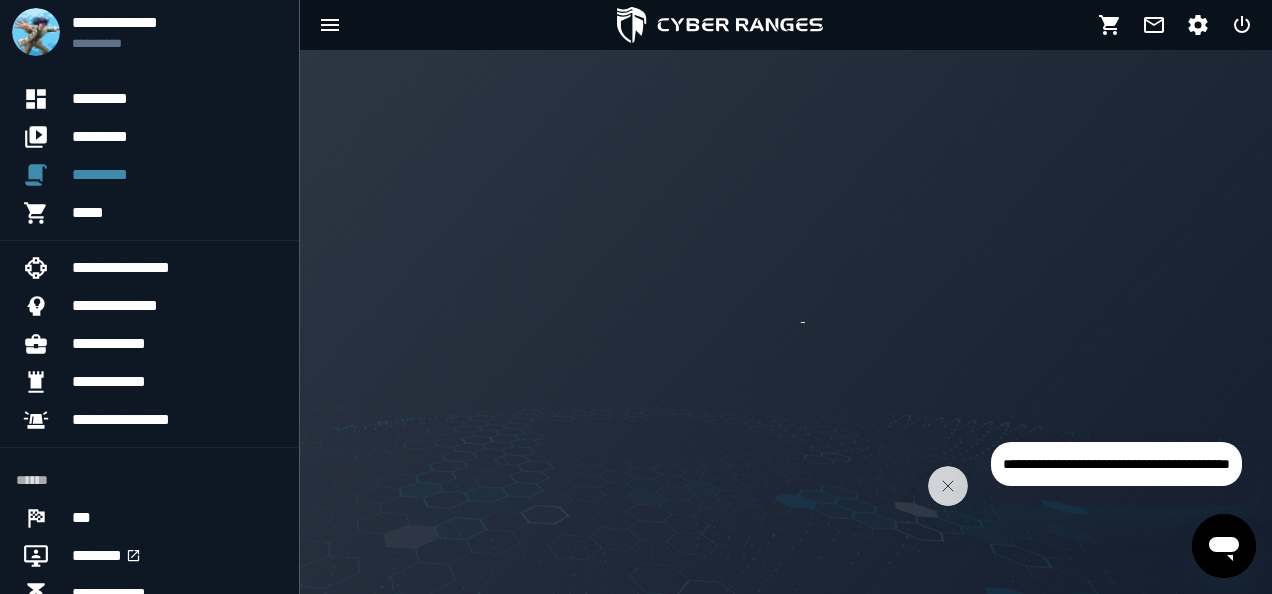 click at bounding box center (786, 322) 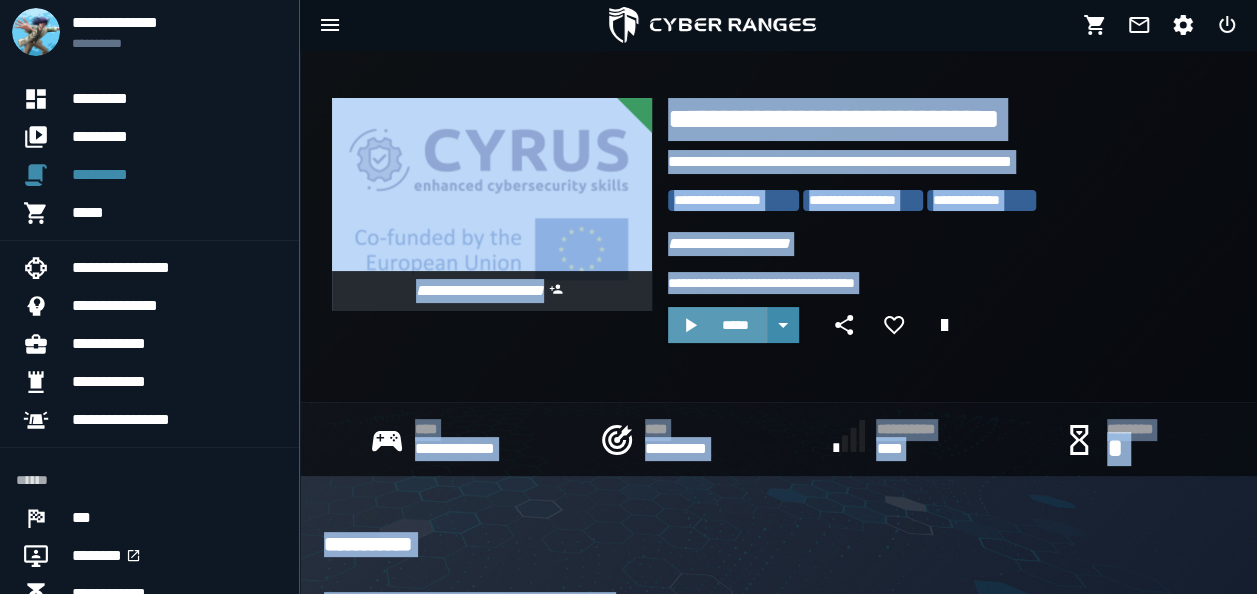 click on "*****" at bounding box center [717, 325] 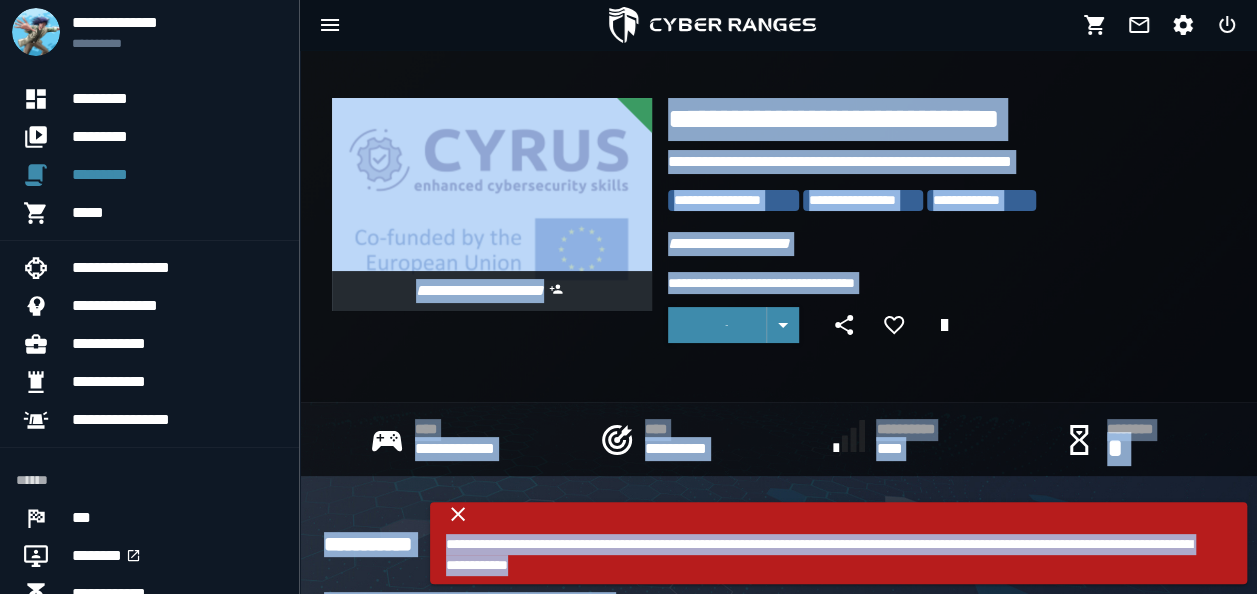 click on "**********" at bounding box center (823, 555) 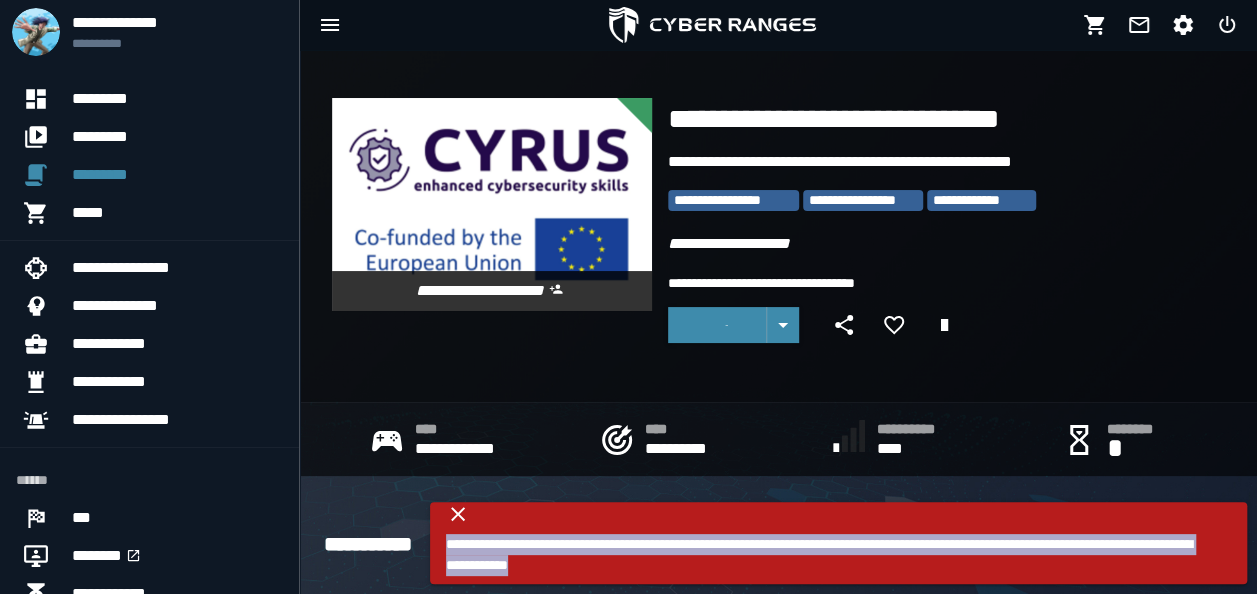 drag, startPoint x: 472, startPoint y: 540, endPoint x: 822, endPoint y: 559, distance: 350.51532 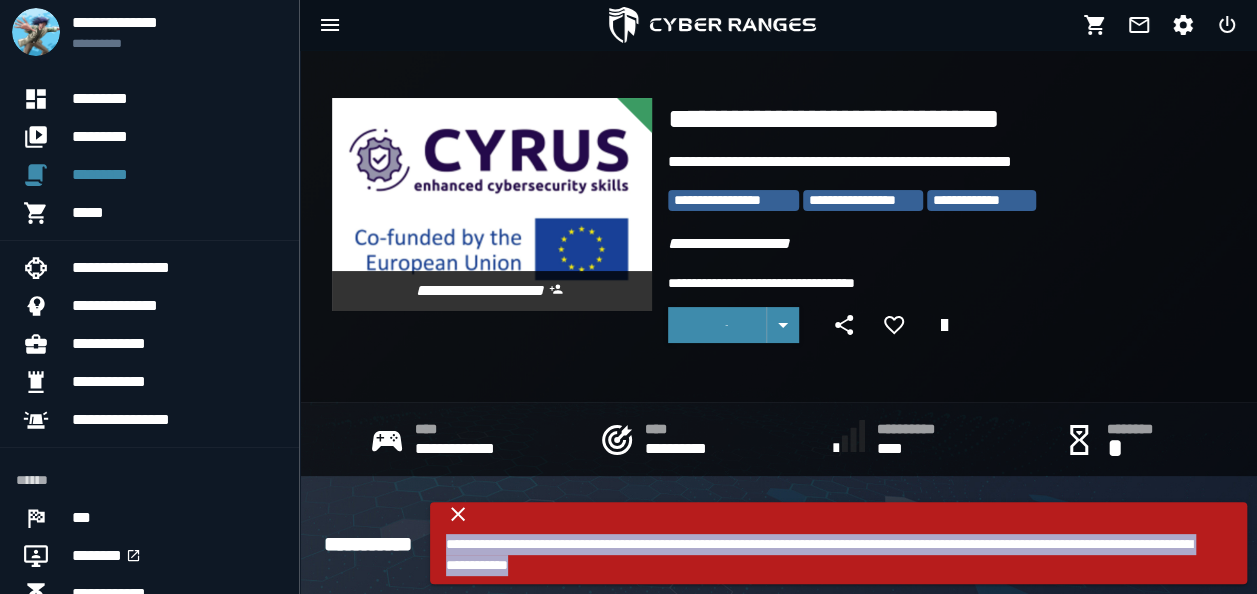 click on "**********" at bounding box center [838, 543] 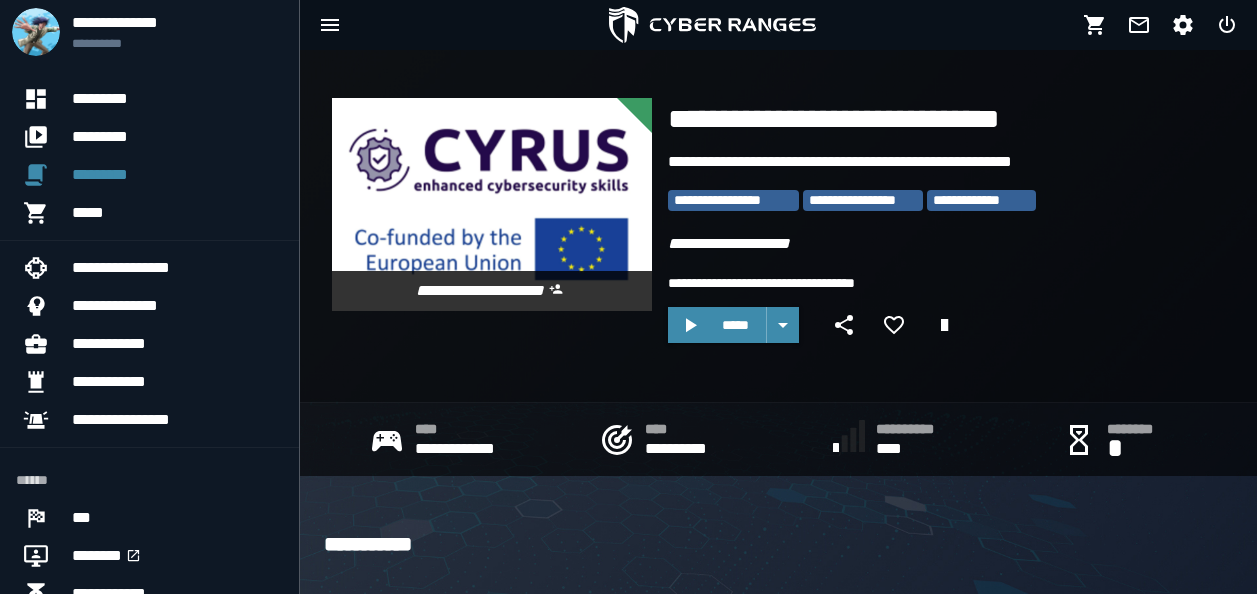 scroll, scrollTop: 0, scrollLeft: 0, axis: both 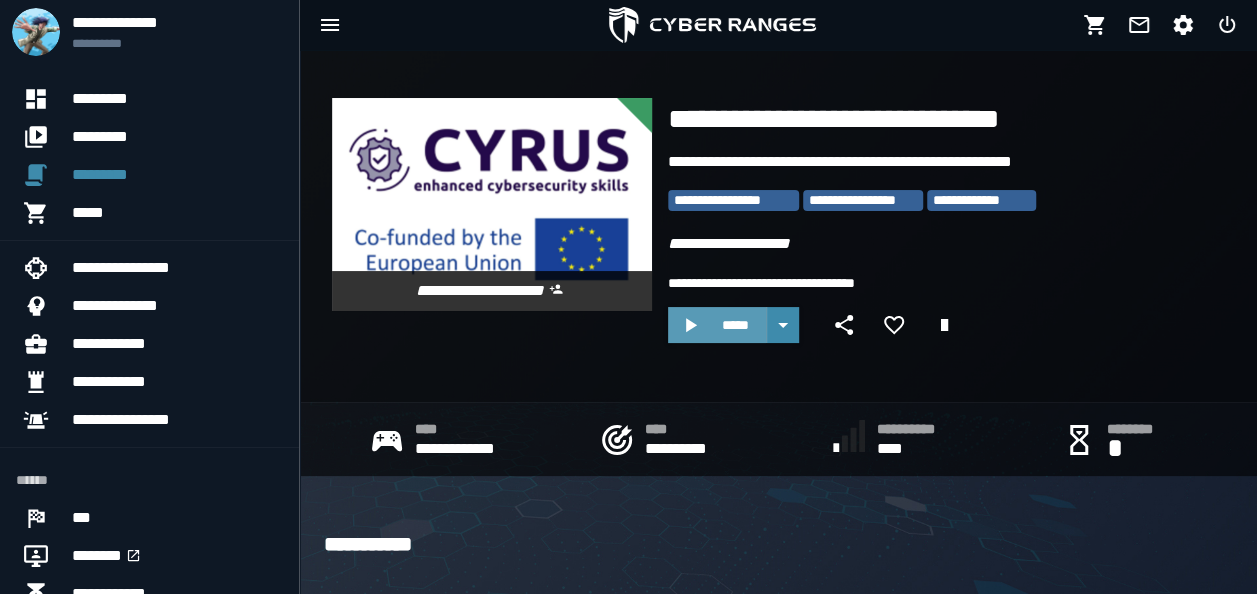 click on "*****" at bounding box center (735, 325) 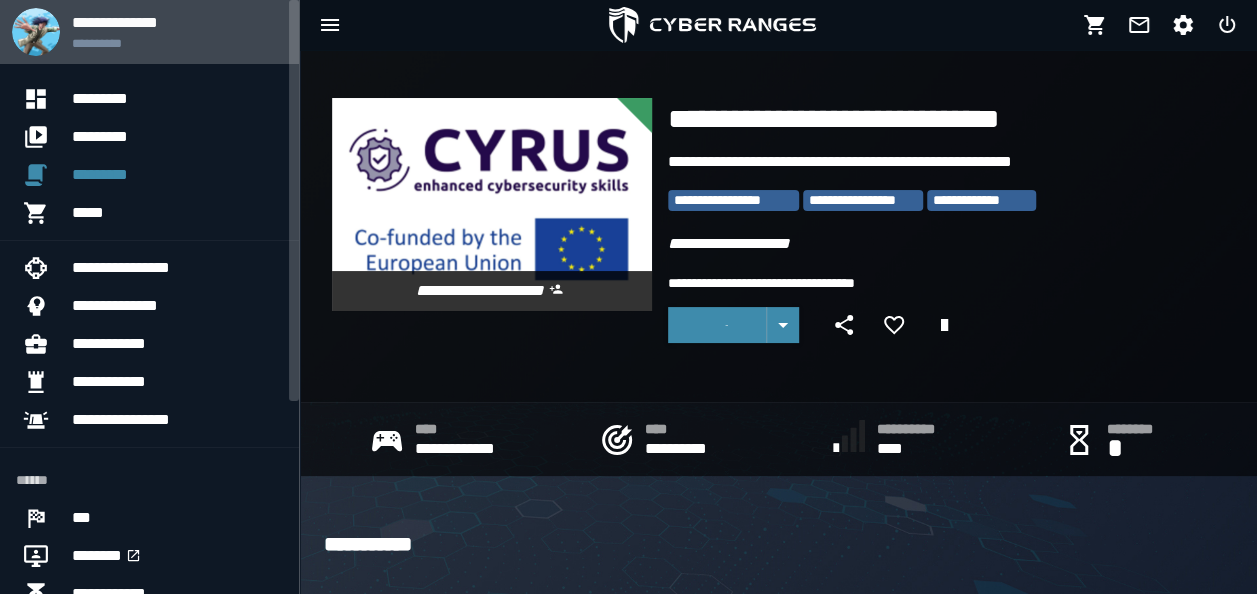 click on "**********" at bounding box center [177, 43] 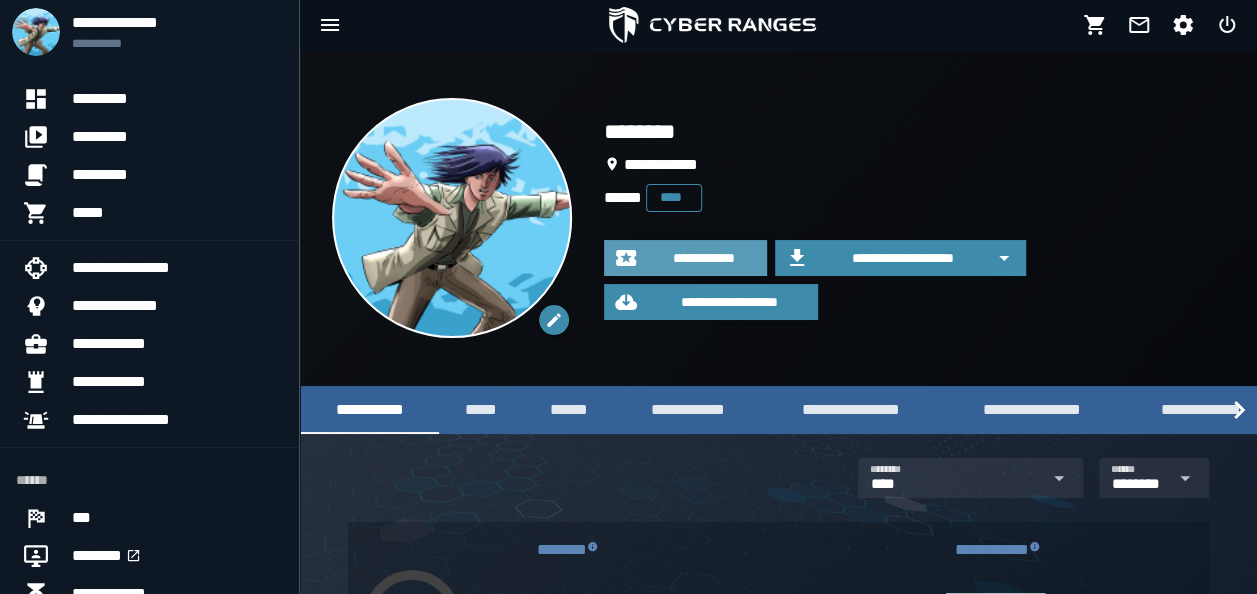 click on "**********" at bounding box center [703, 258] 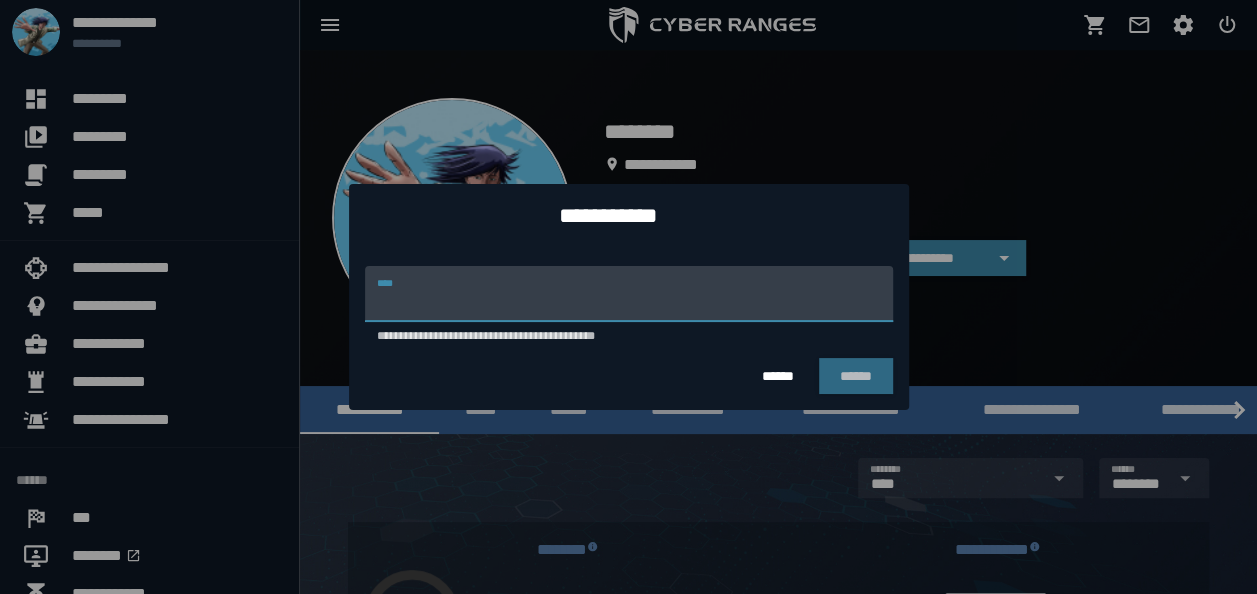 click on "**********" at bounding box center [629, 294] 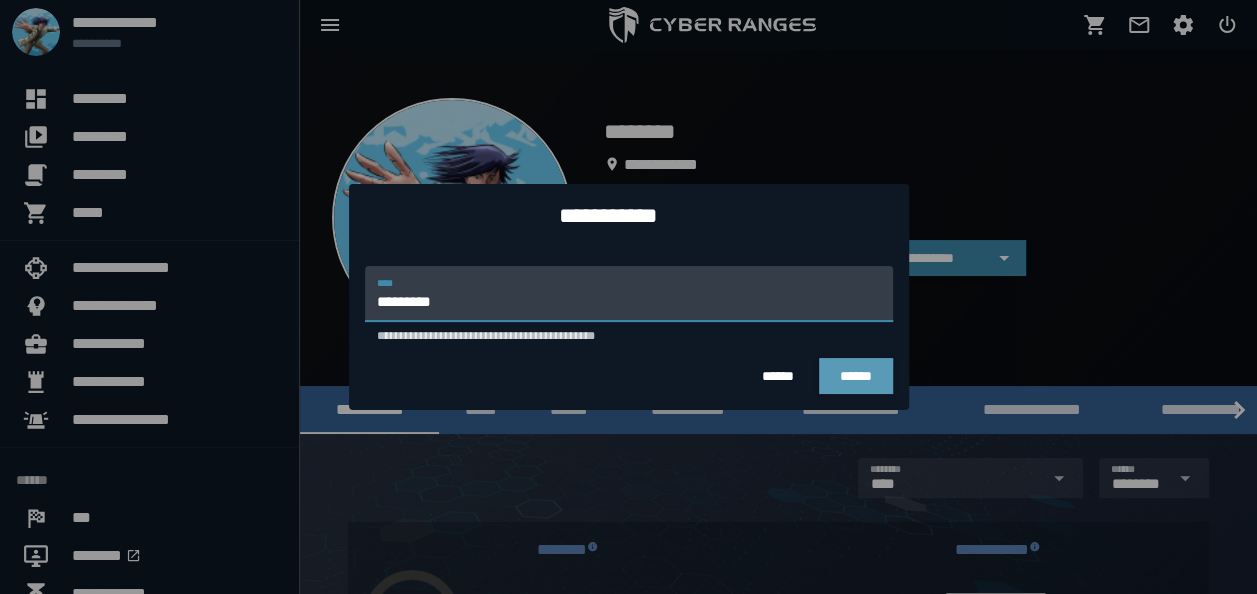 type on "*********" 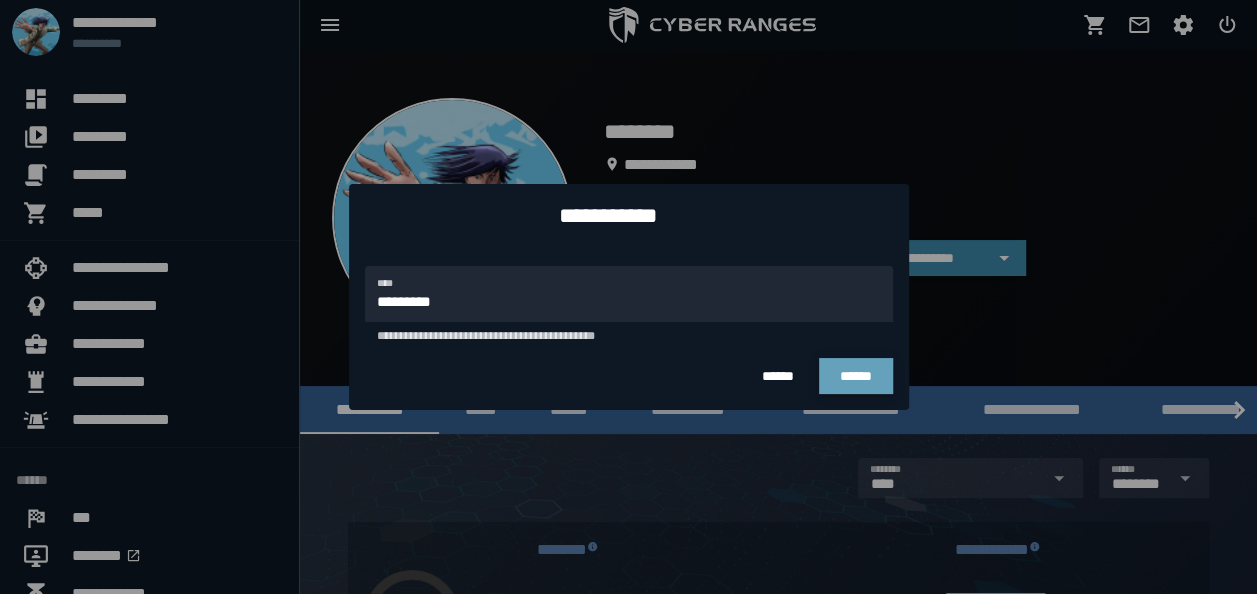 click on "******" at bounding box center (856, 376) 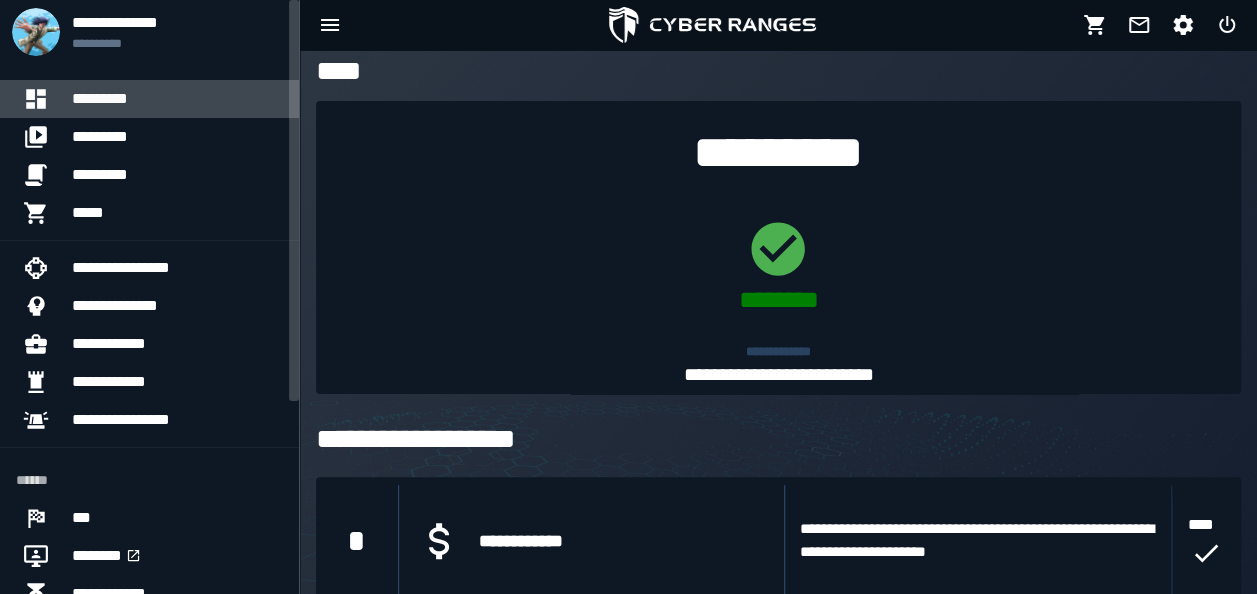 click on "*********" at bounding box center [177, 99] 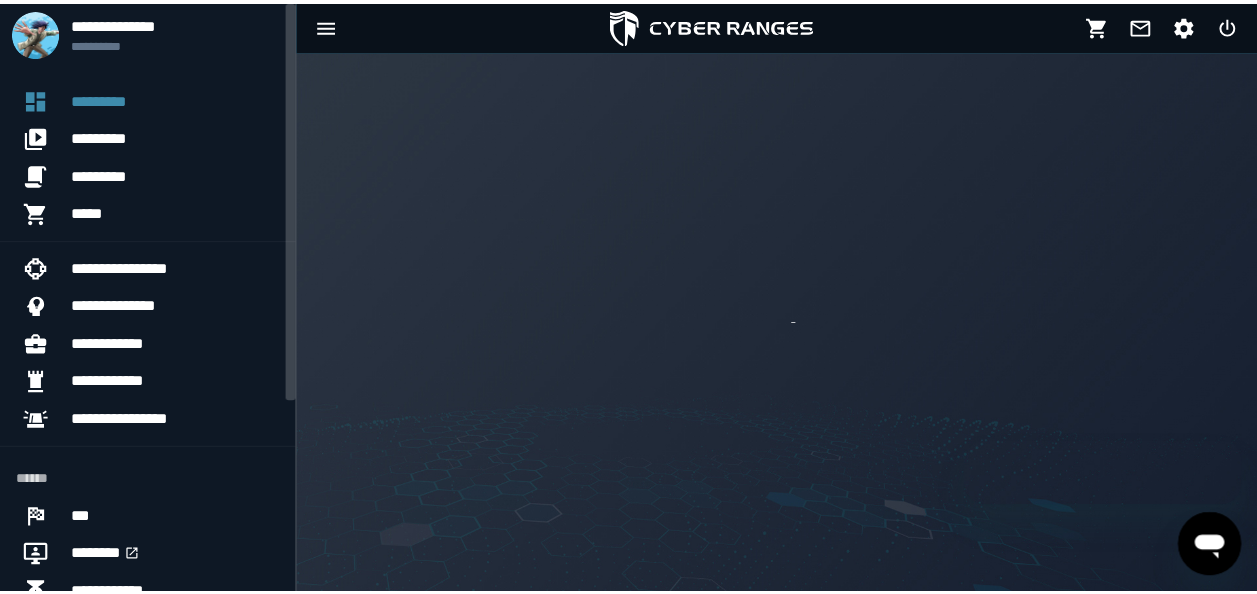 scroll, scrollTop: 0, scrollLeft: 0, axis: both 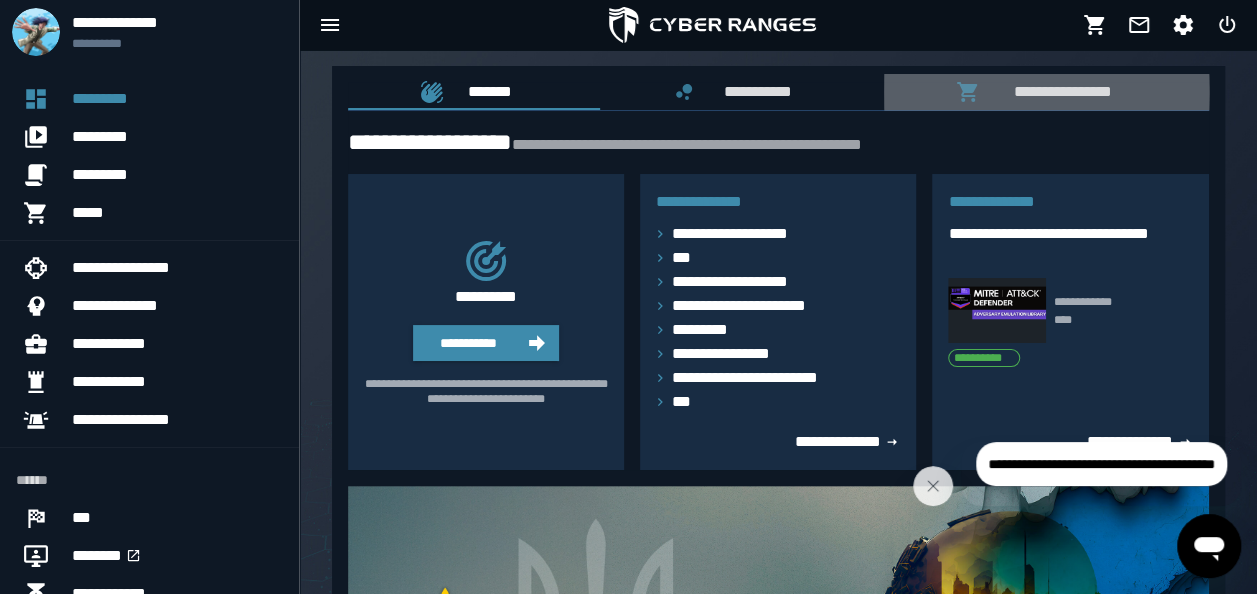 click on "**********" at bounding box center [1058, 91] 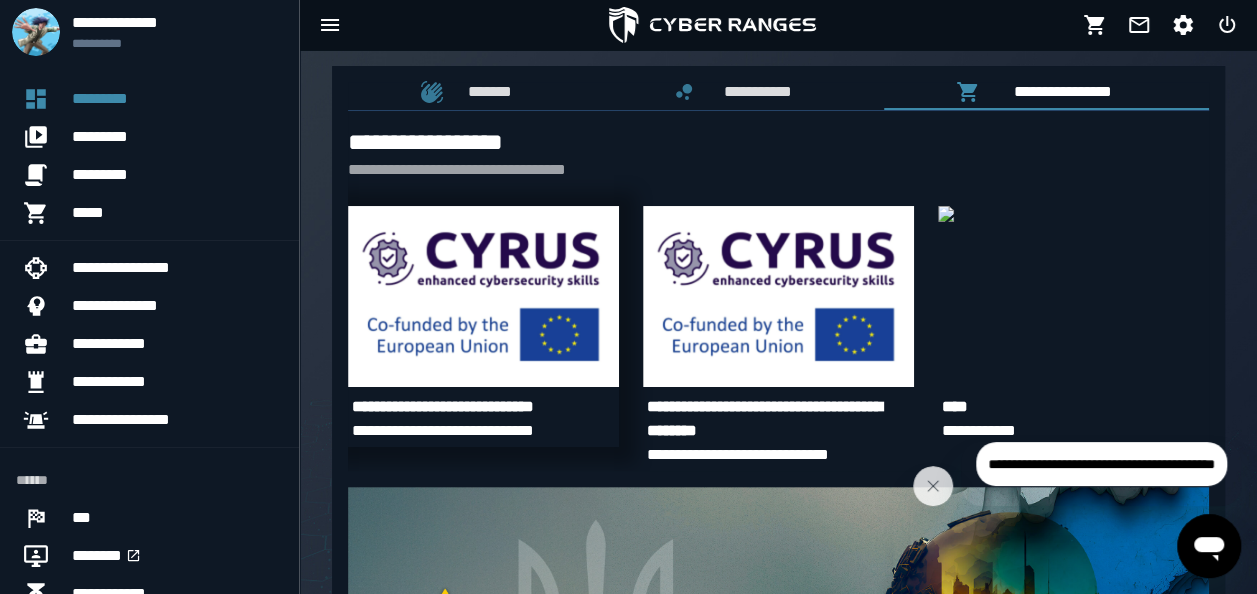 click at bounding box center (483, 296) 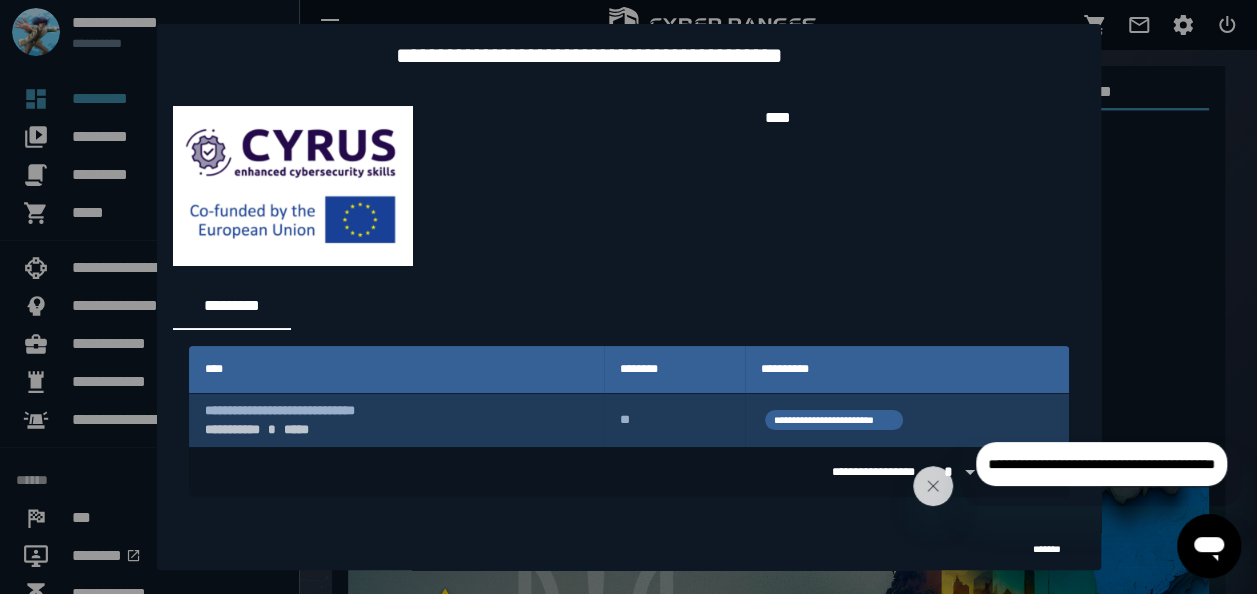click on "**" at bounding box center (674, 420) 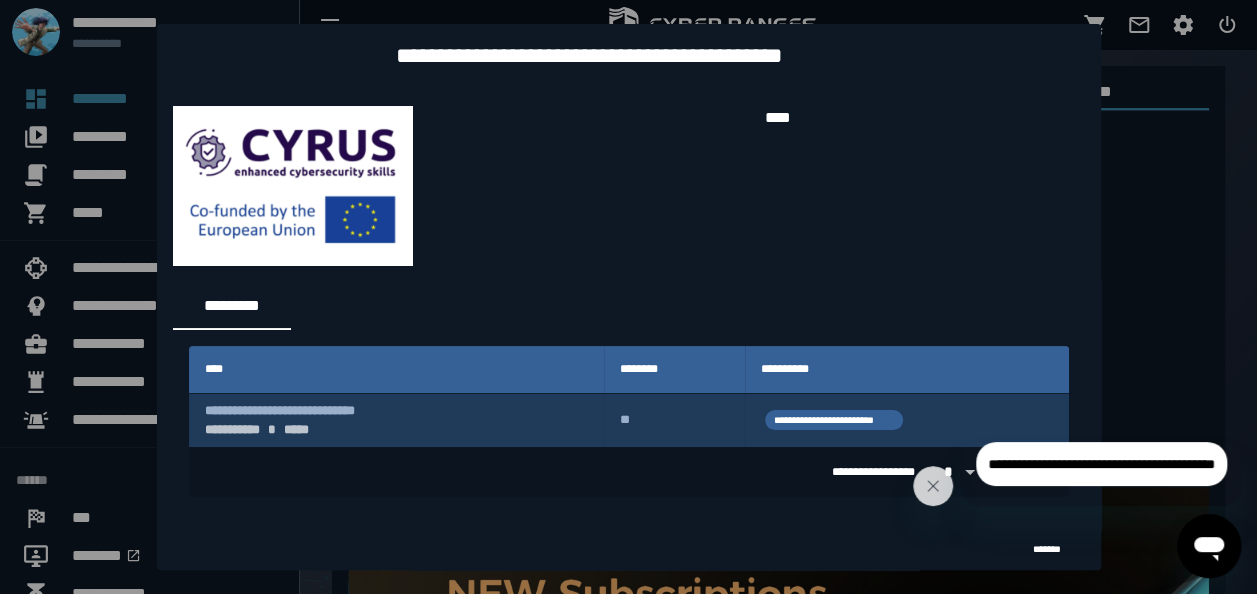 click on "**********" at bounding box center [397, 430] 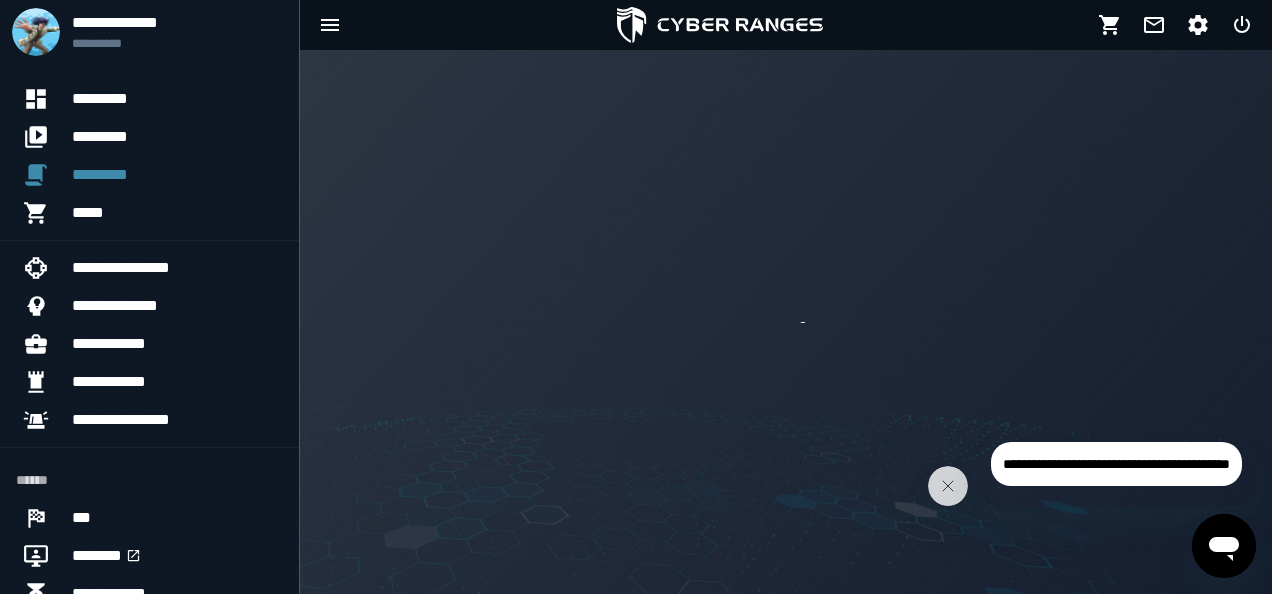 click at bounding box center (786, 322) 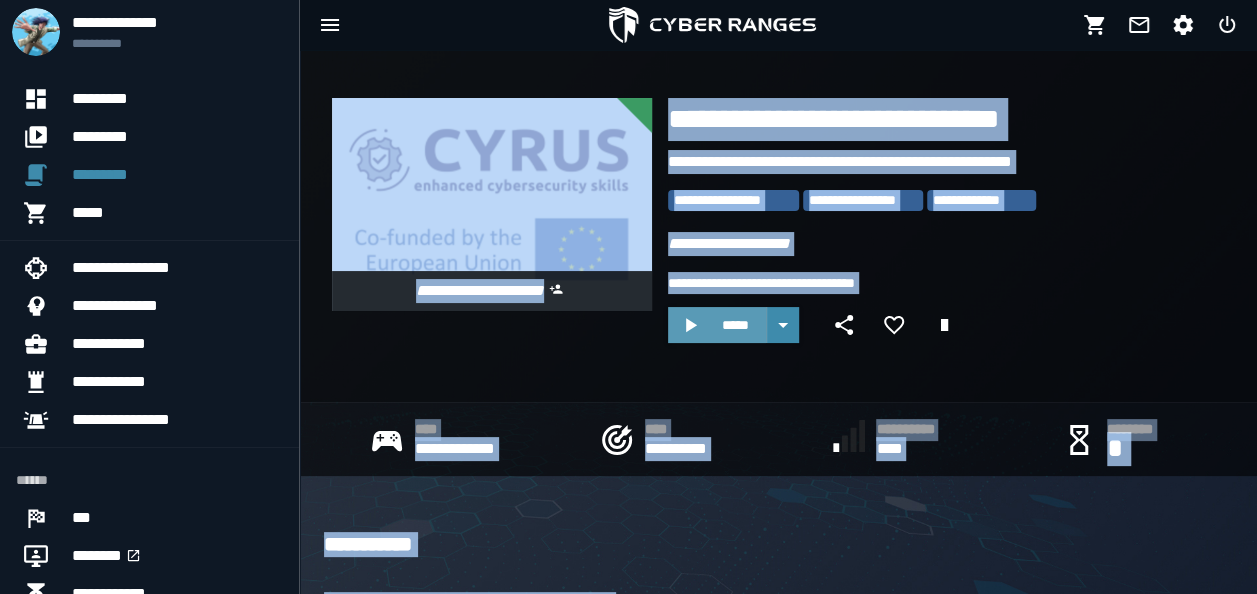 click on "*****" at bounding box center (717, 325) 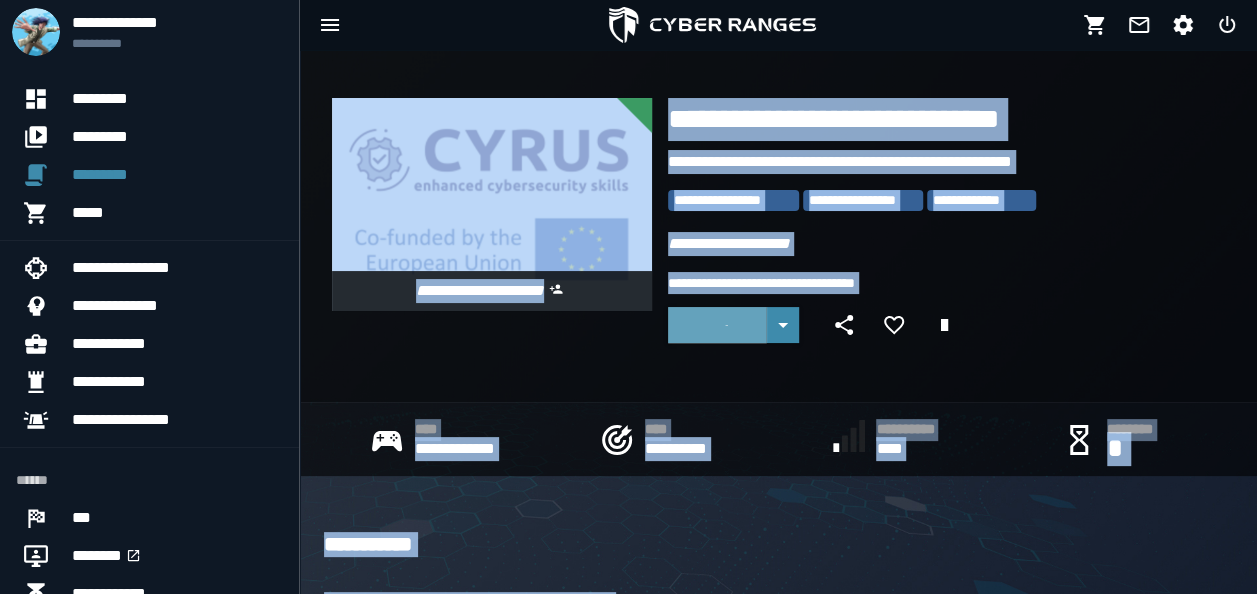 click 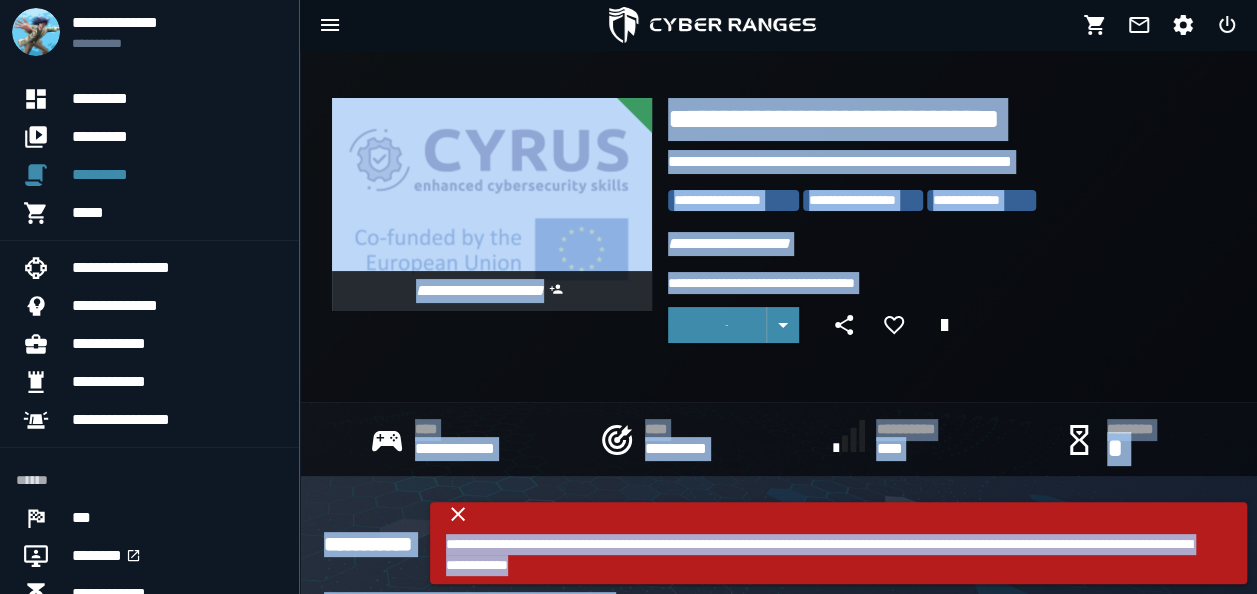 click on "**********" at bounding box center (823, 555) 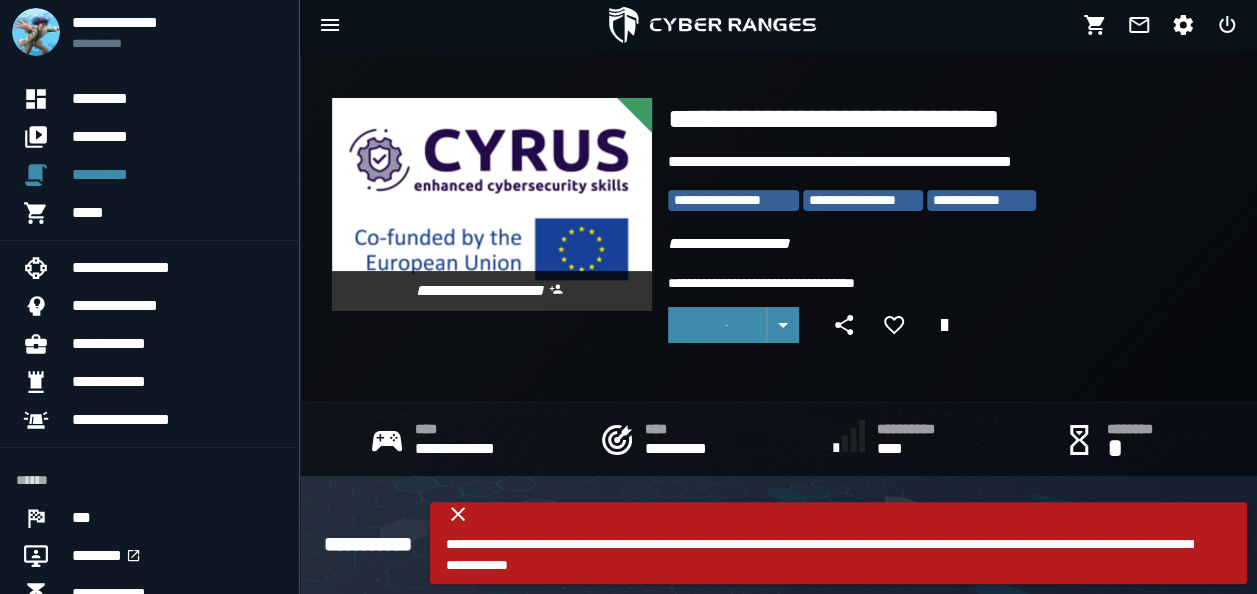 click on "**********" at bounding box center [823, 555] 